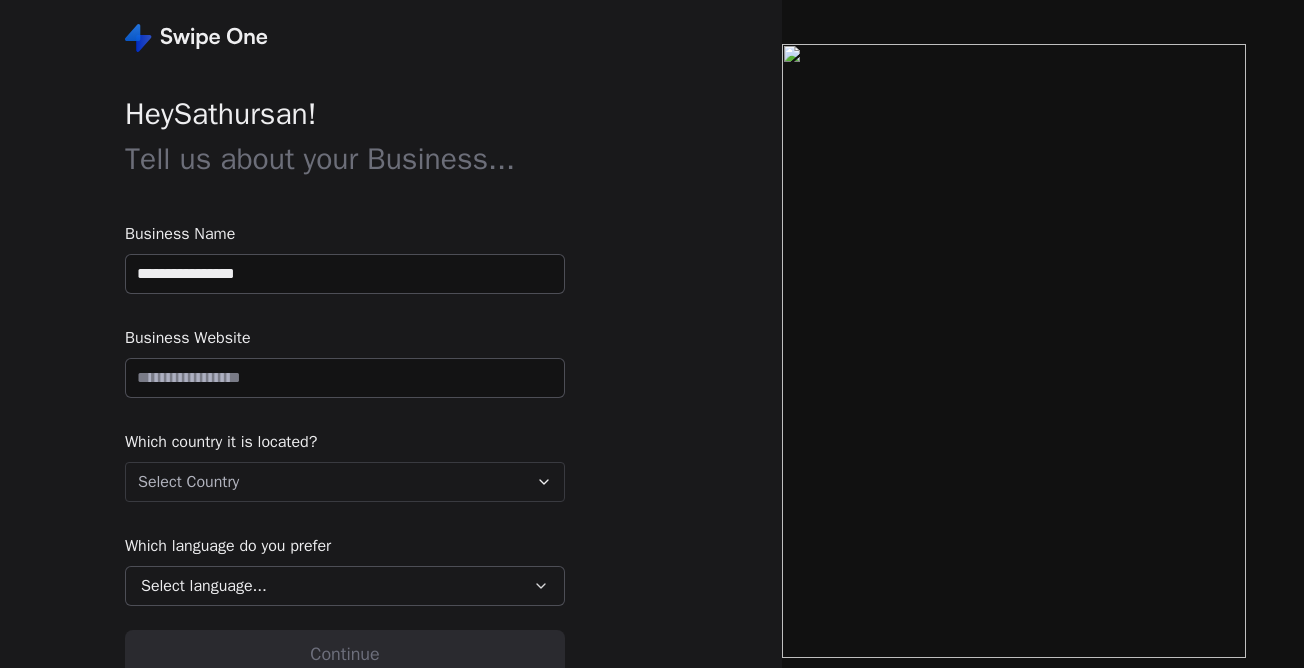 scroll, scrollTop: 0, scrollLeft: 0, axis: both 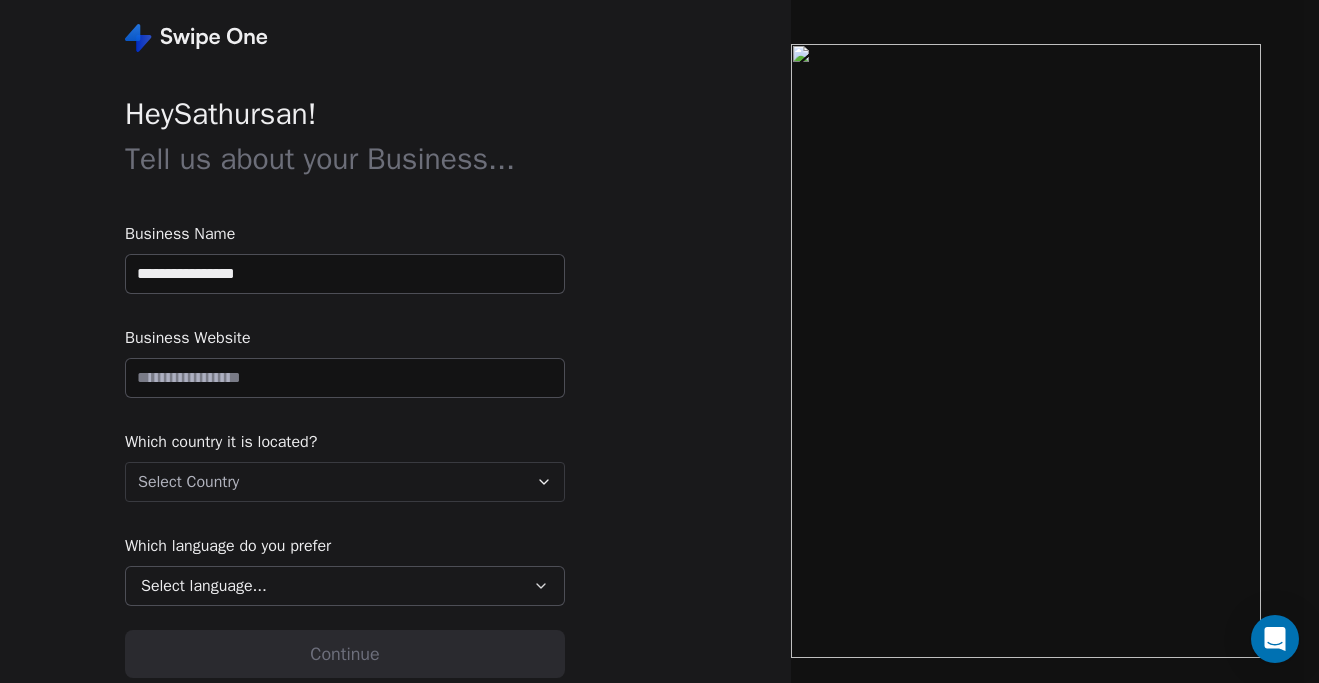 click on "How likely are you to recommend Swipe One to others? 0 1 2 3 4 5 6 7 8 9 10 Not at all likely Extremely likely Submit" at bounding box center [659, 341] 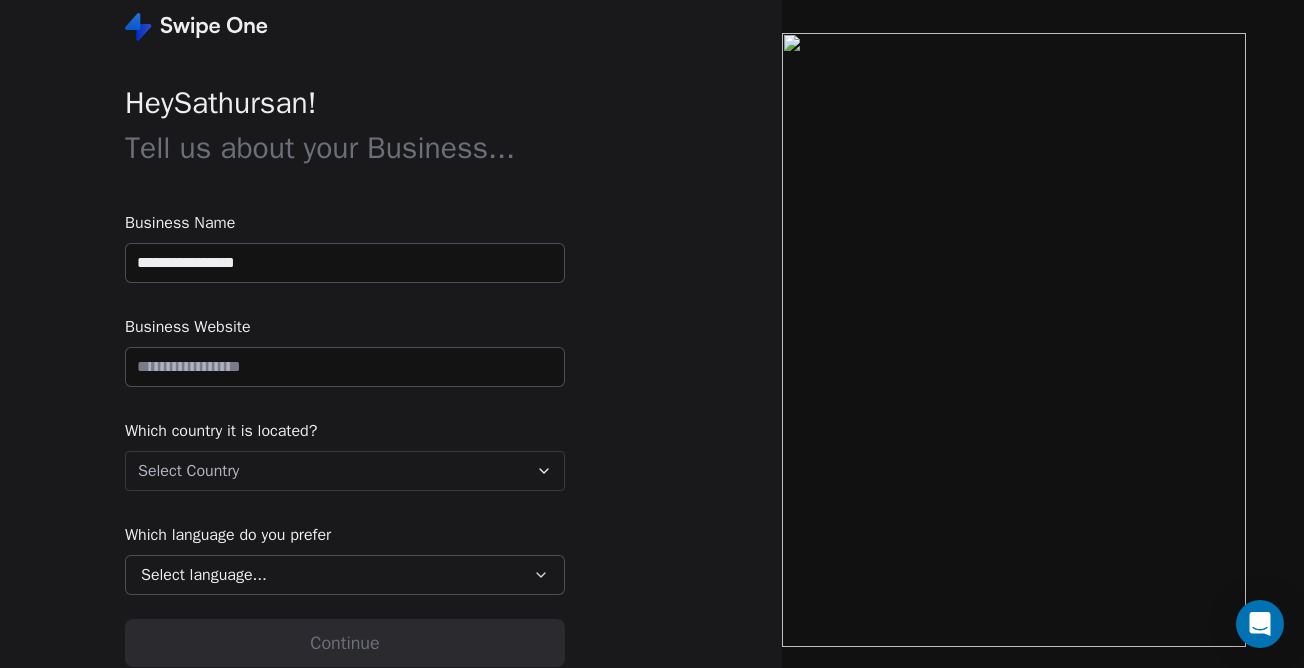 scroll, scrollTop: 0, scrollLeft: 0, axis: both 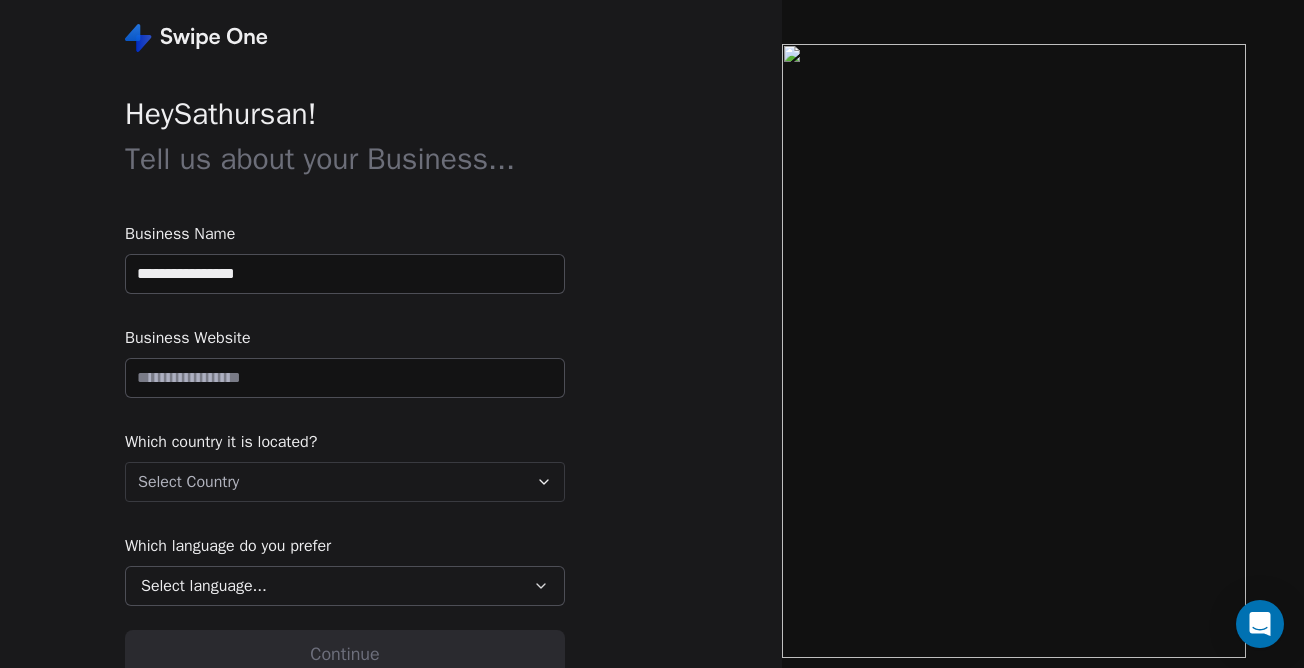 click at bounding box center [1014, 351] 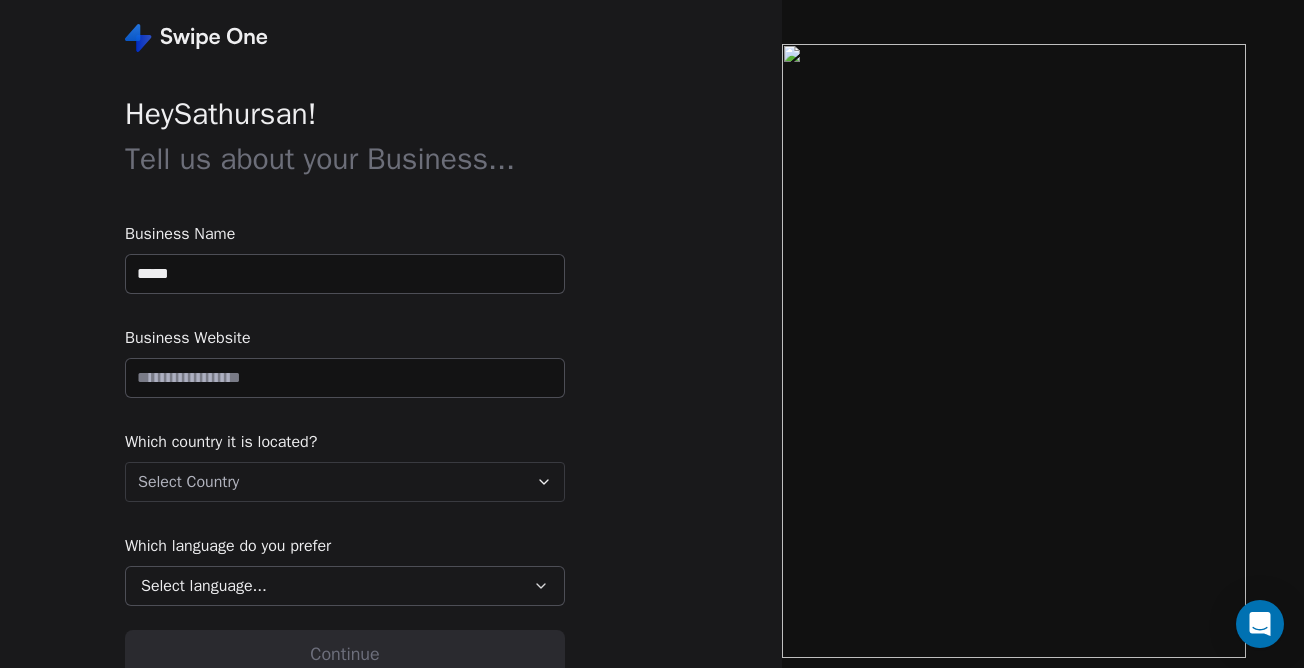 type on "*****" 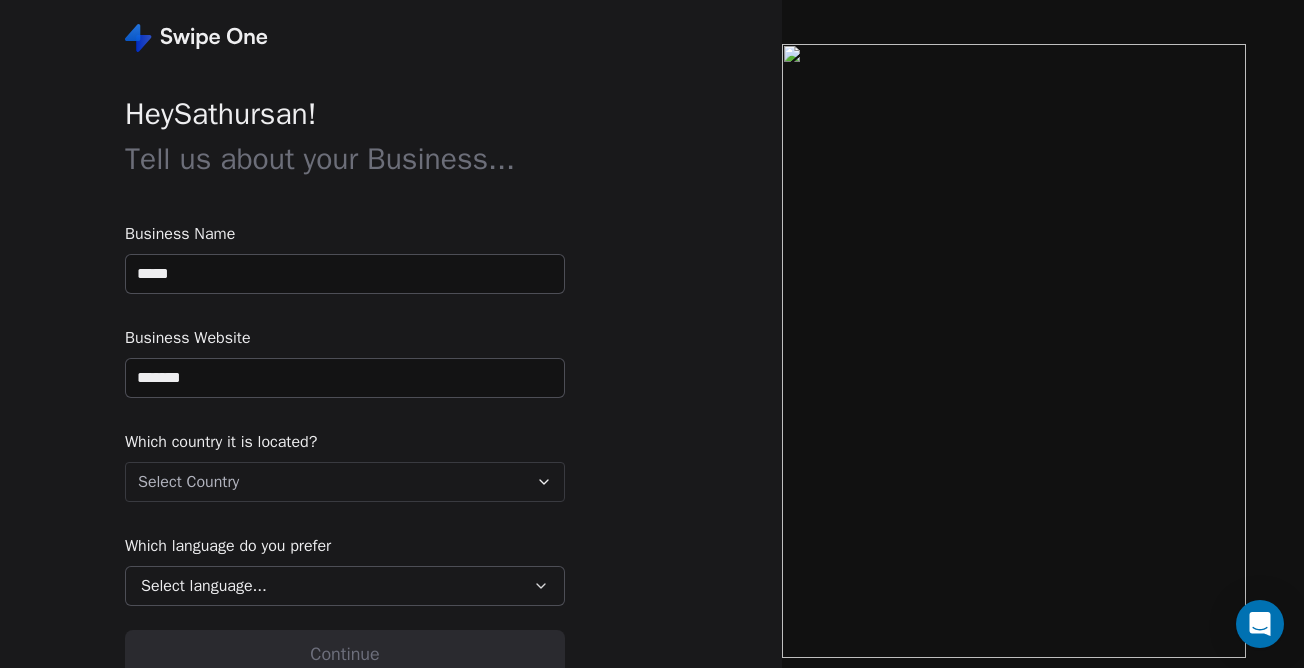 type on "*******" 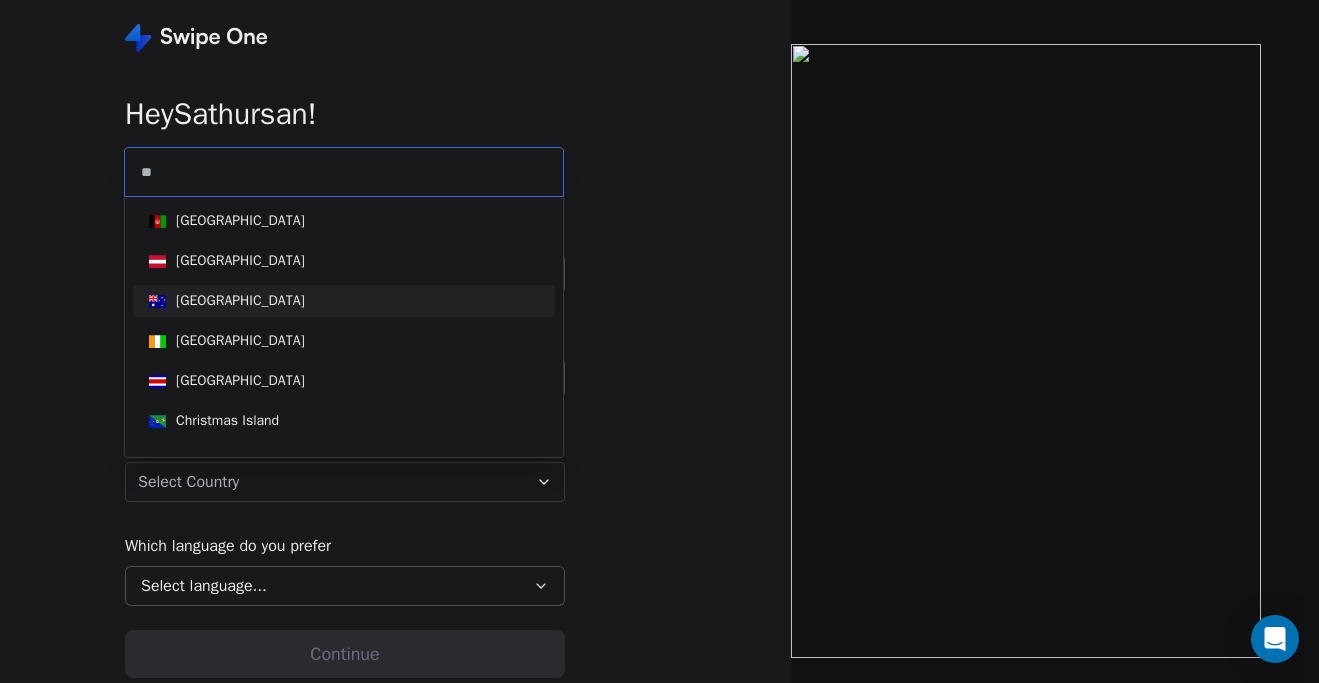 type on "**" 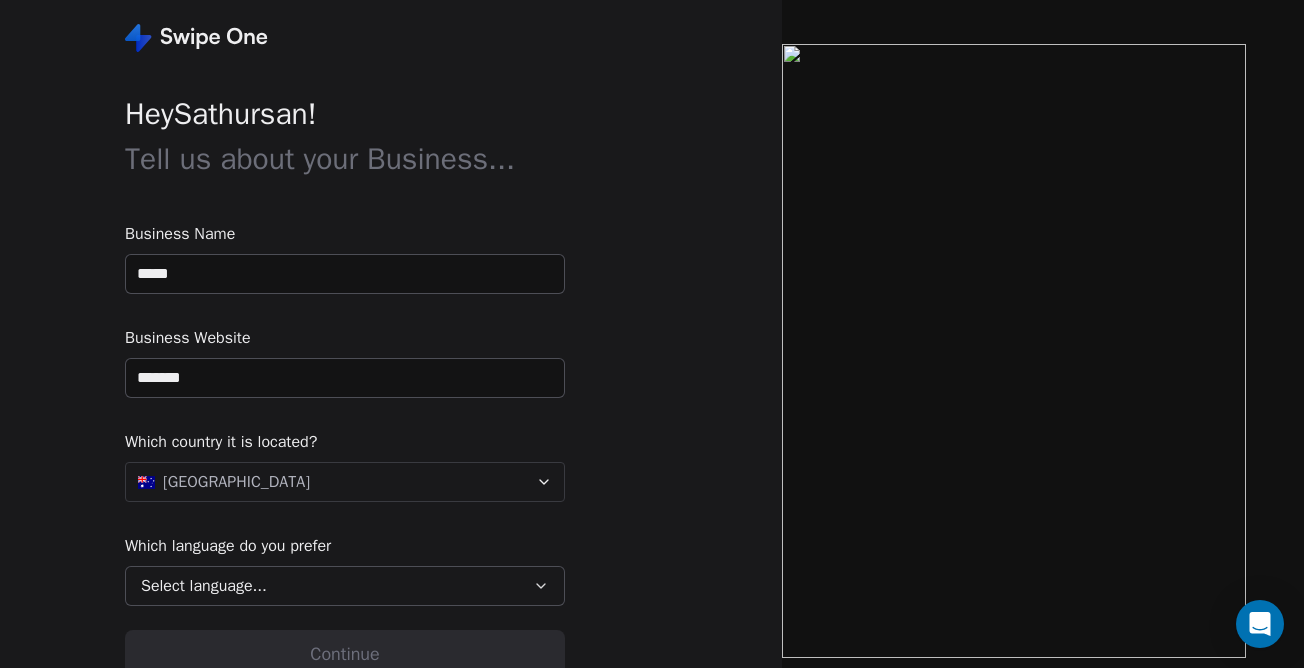 click on "Select language..." at bounding box center (204, 586) 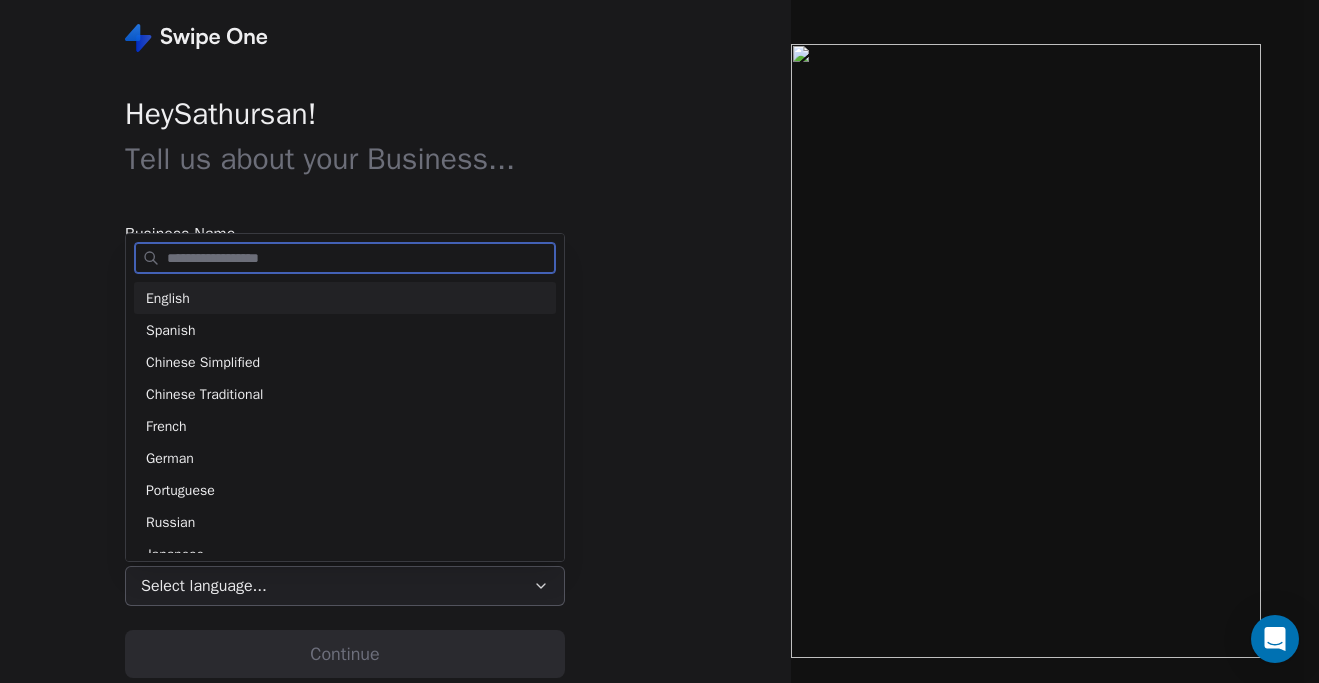 click on "English" at bounding box center [345, 298] 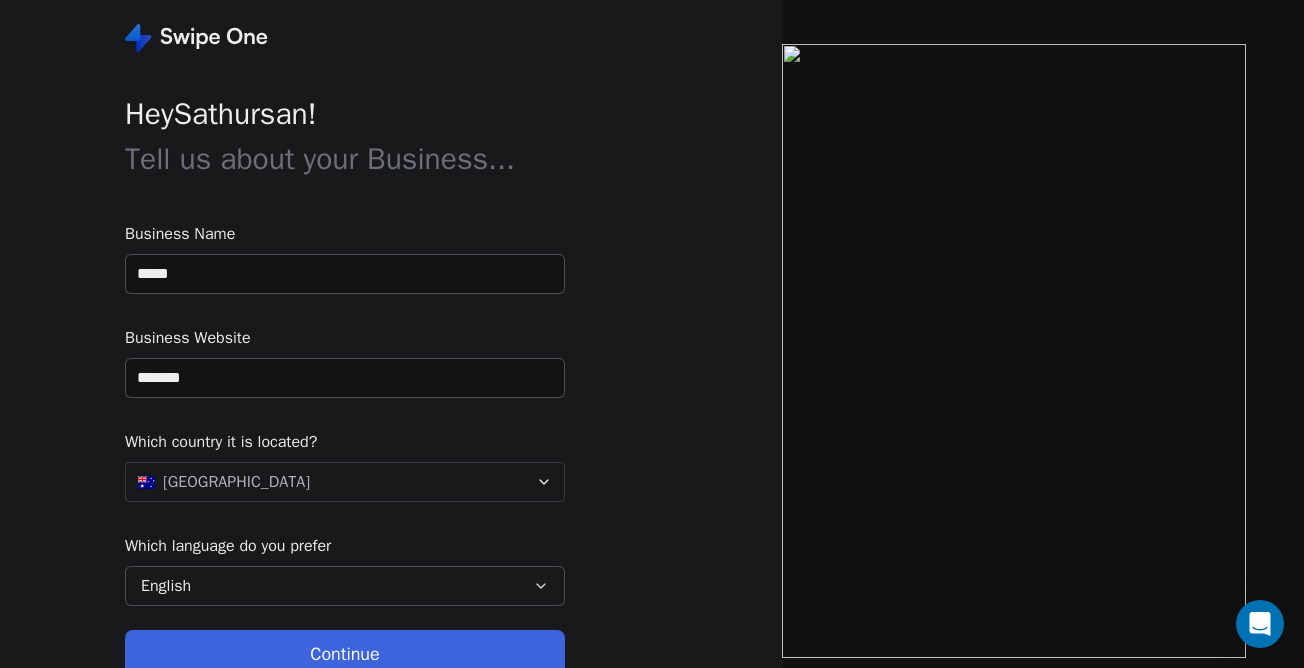 click on "Continue" at bounding box center [345, 654] 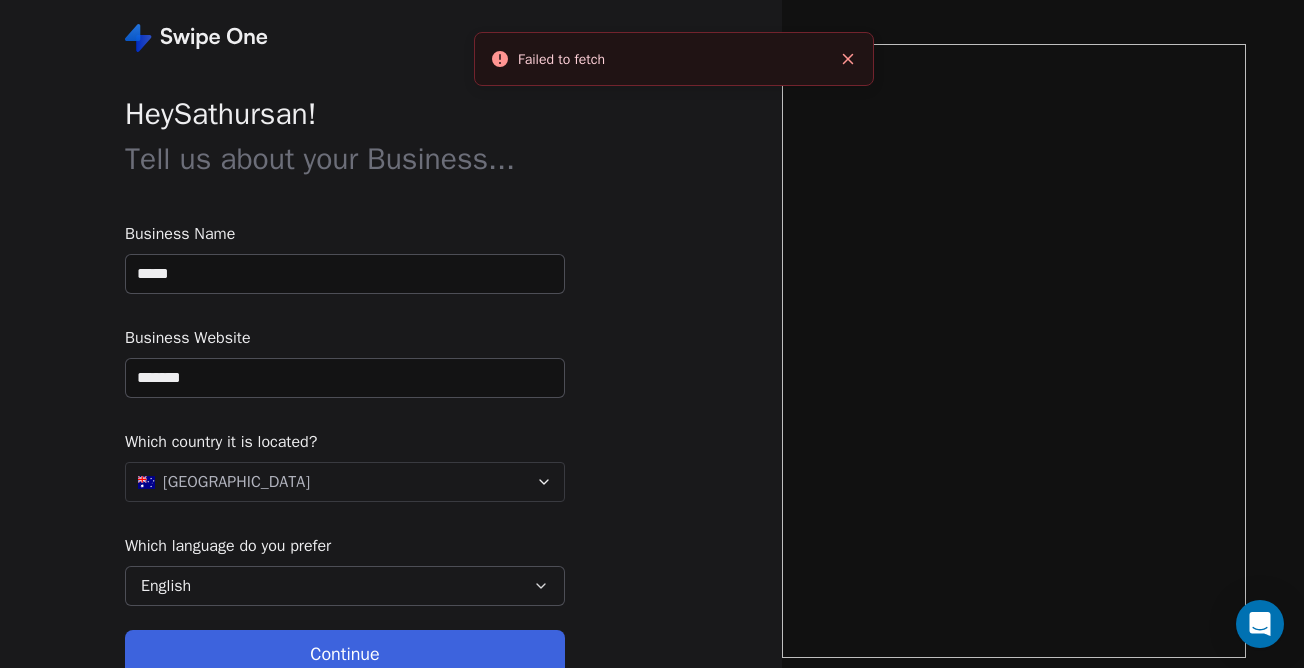 click on "Continue" at bounding box center [345, 654] 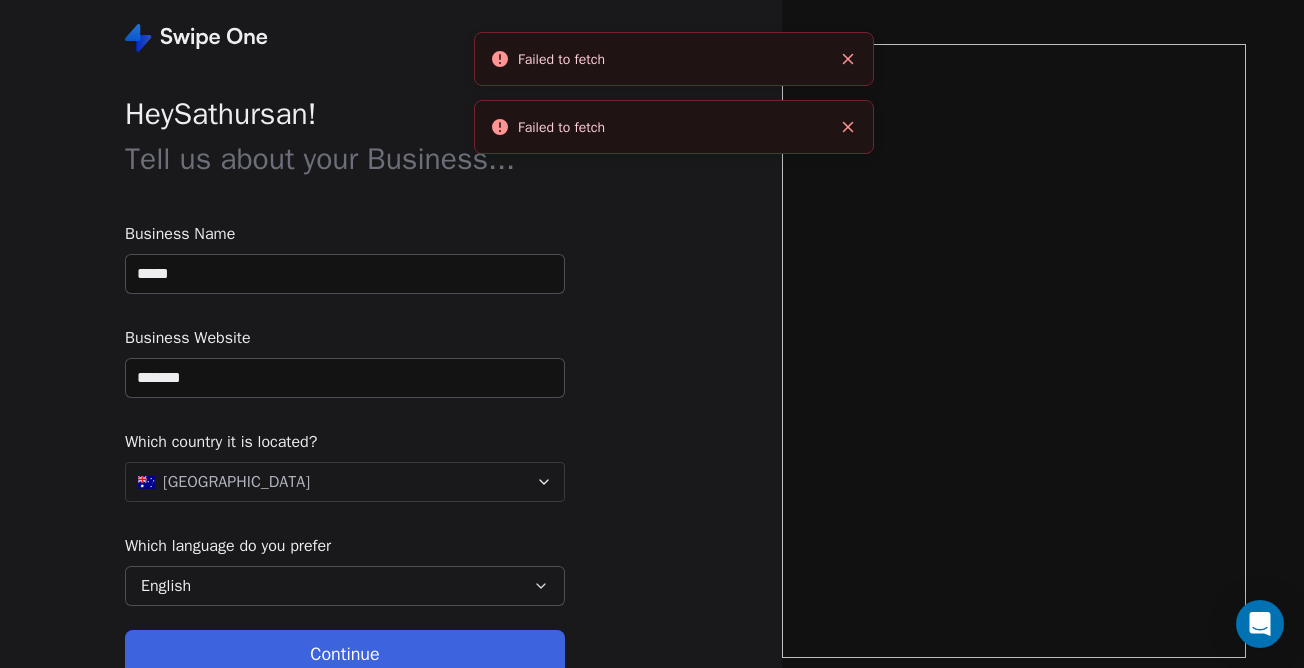 click at bounding box center [848, 59] 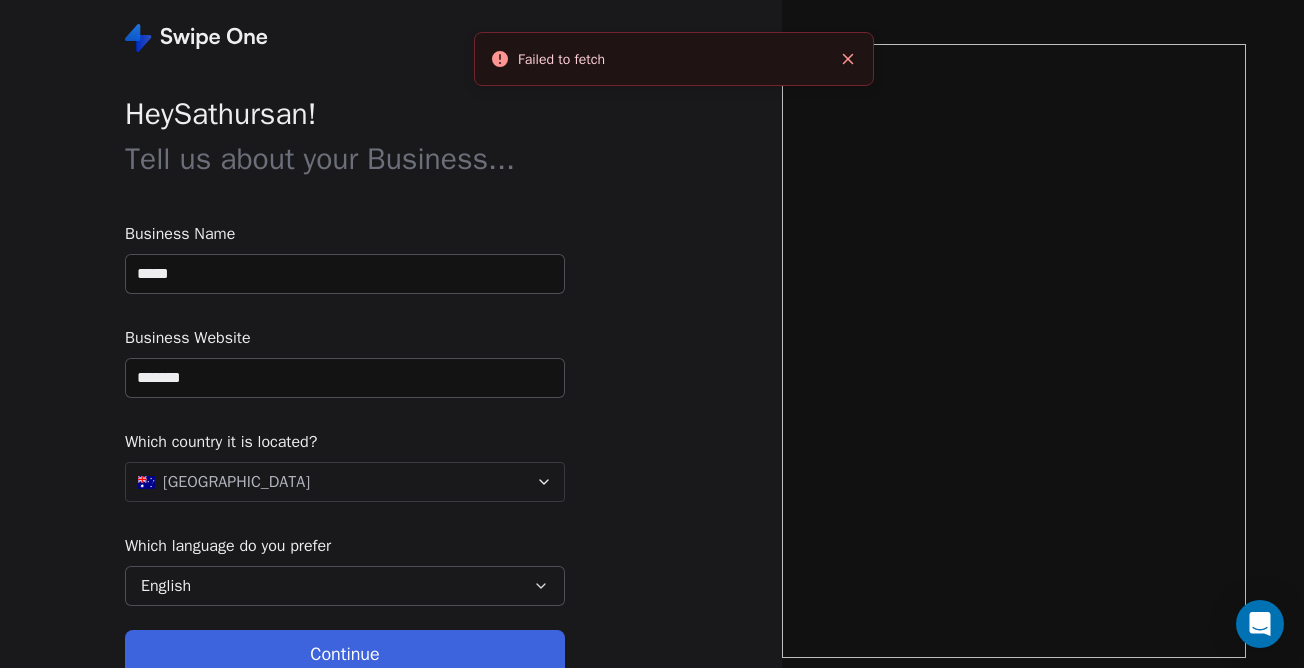 click at bounding box center [1014, 351] 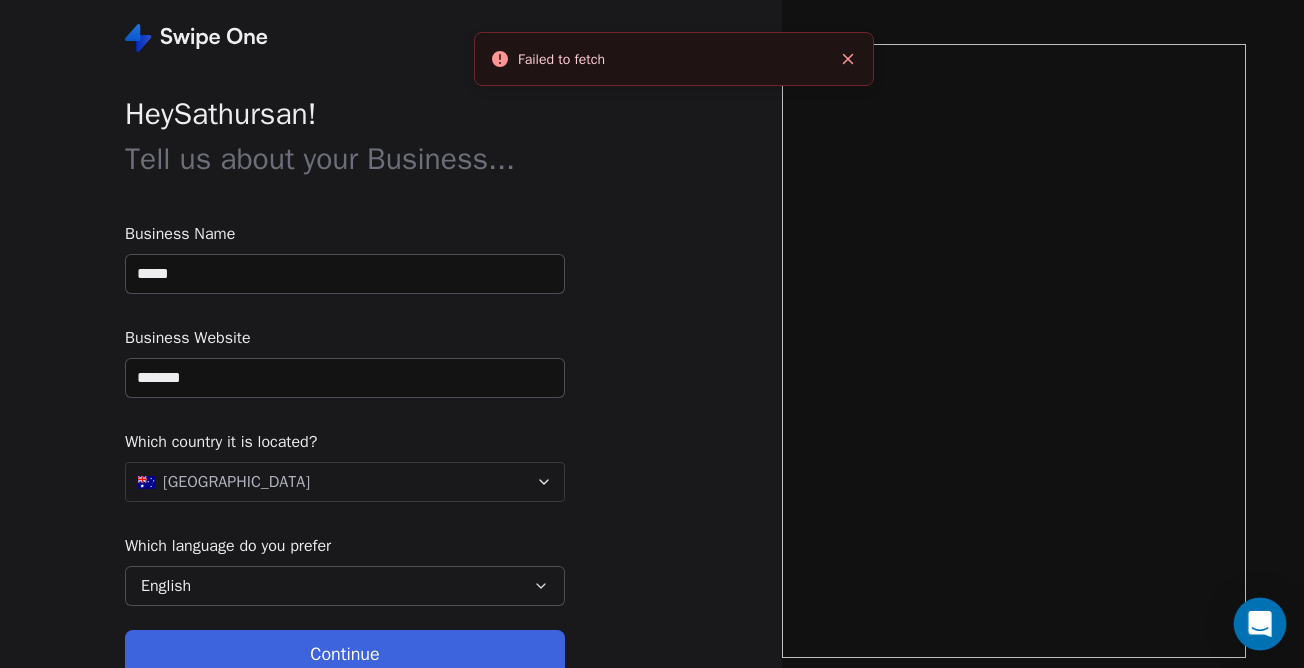 click at bounding box center (1260, 624) 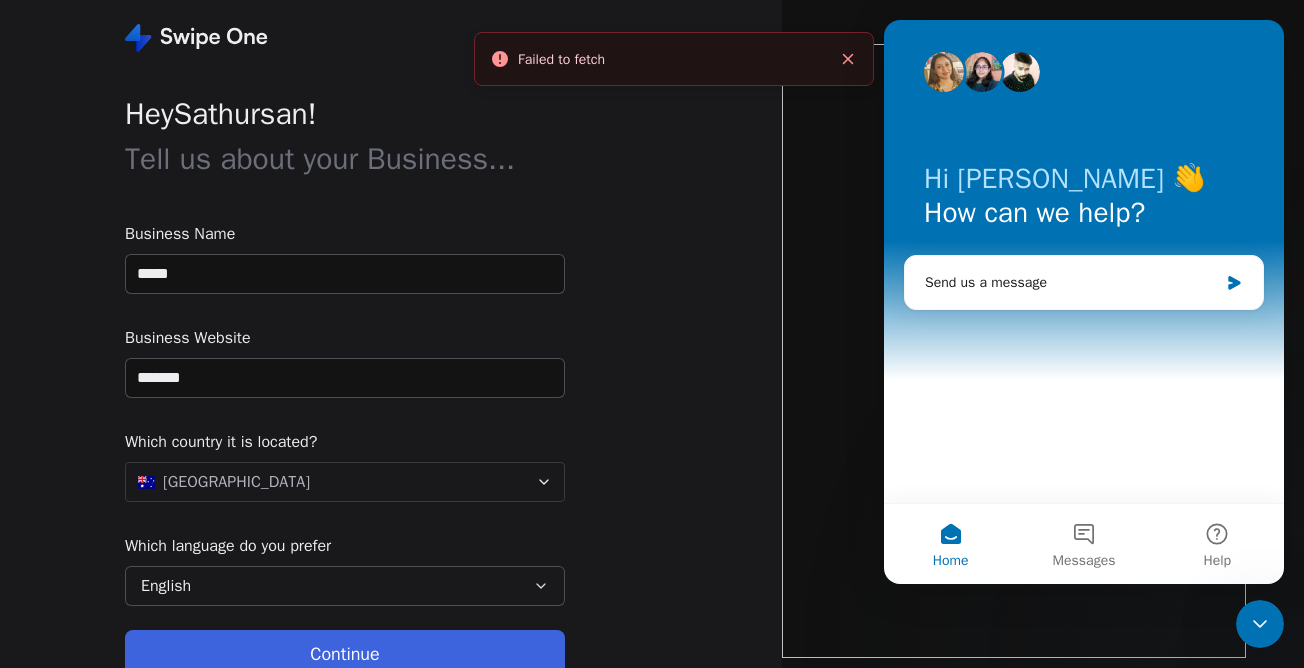 scroll, scrollTop: 0, scrollLeft: 0, axis: both 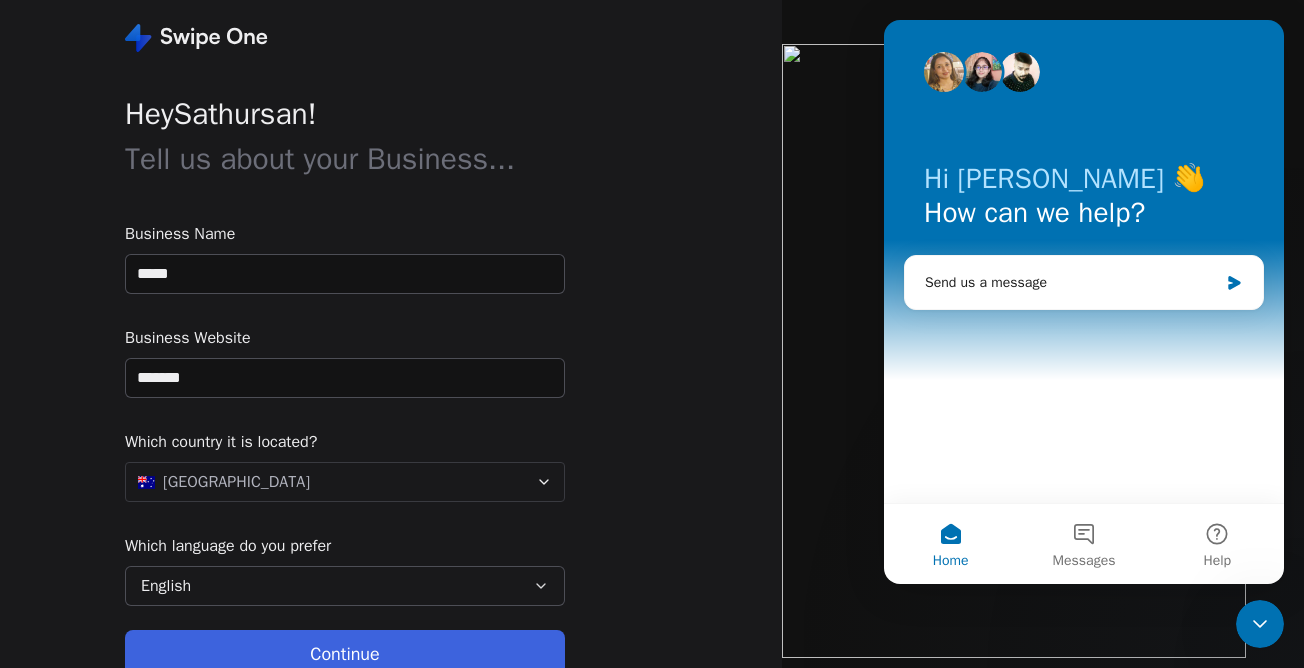click on "Tell us about your Business..." at bounding box center [320, 159] 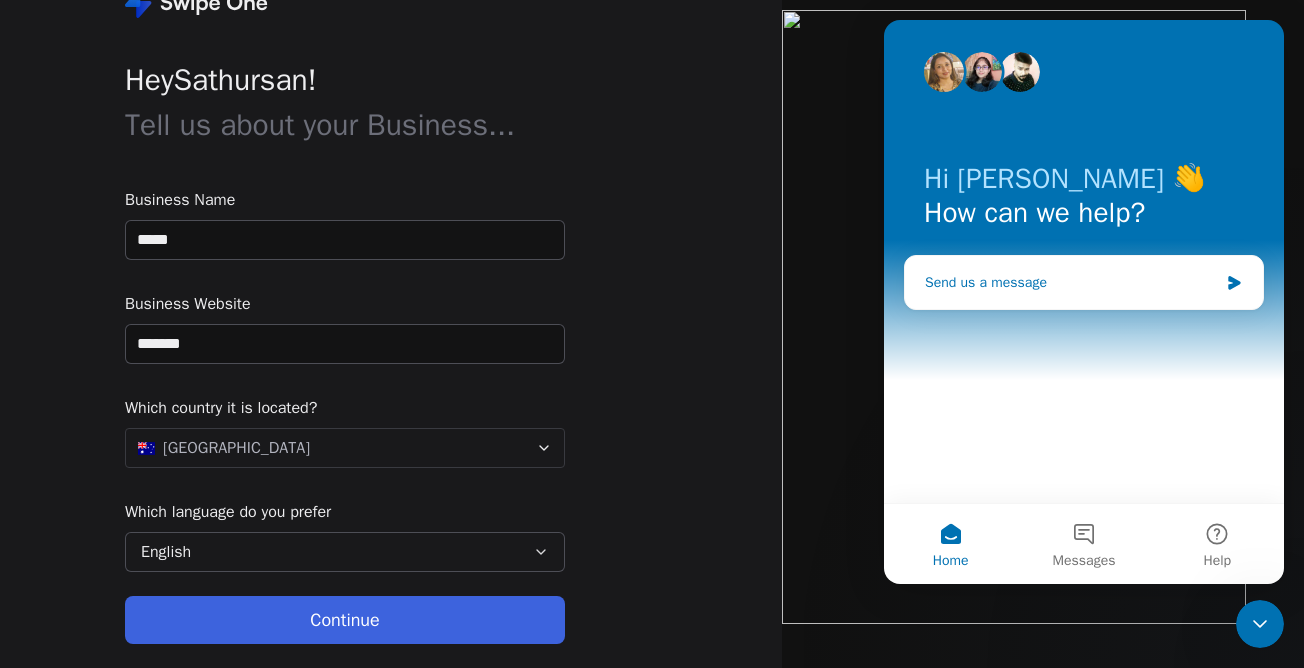 click on "Send us a message" at bounding box center [1071, 282] 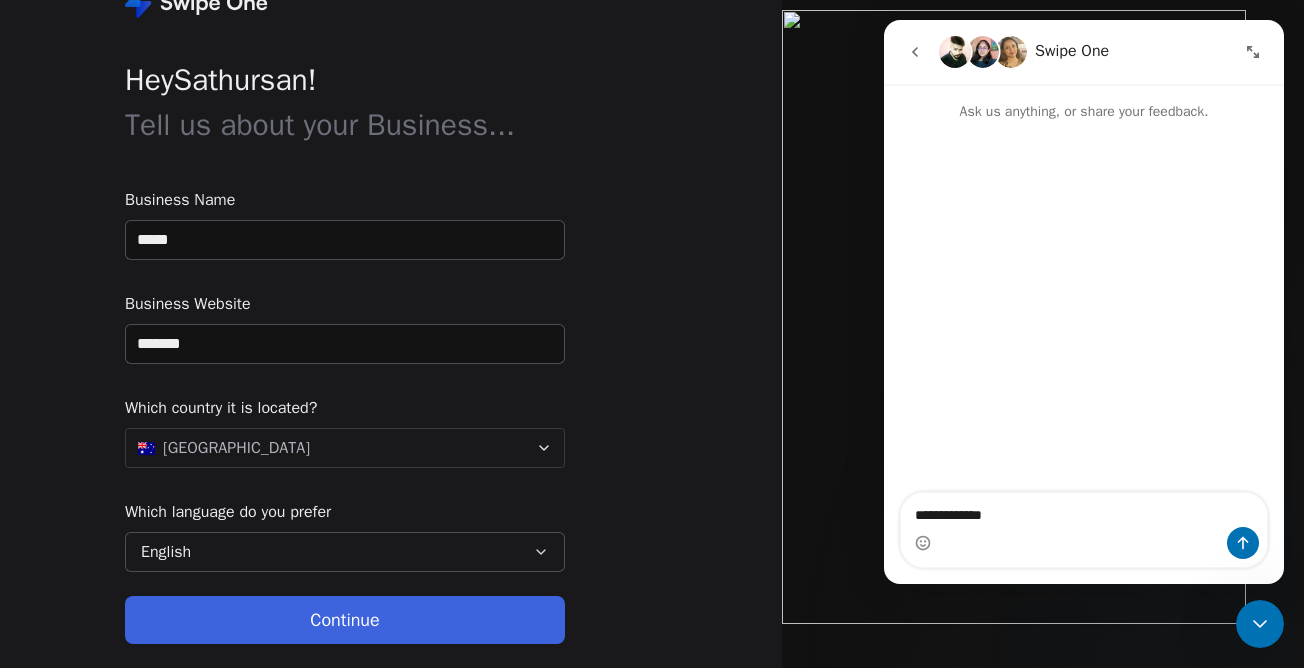 type on "**********" 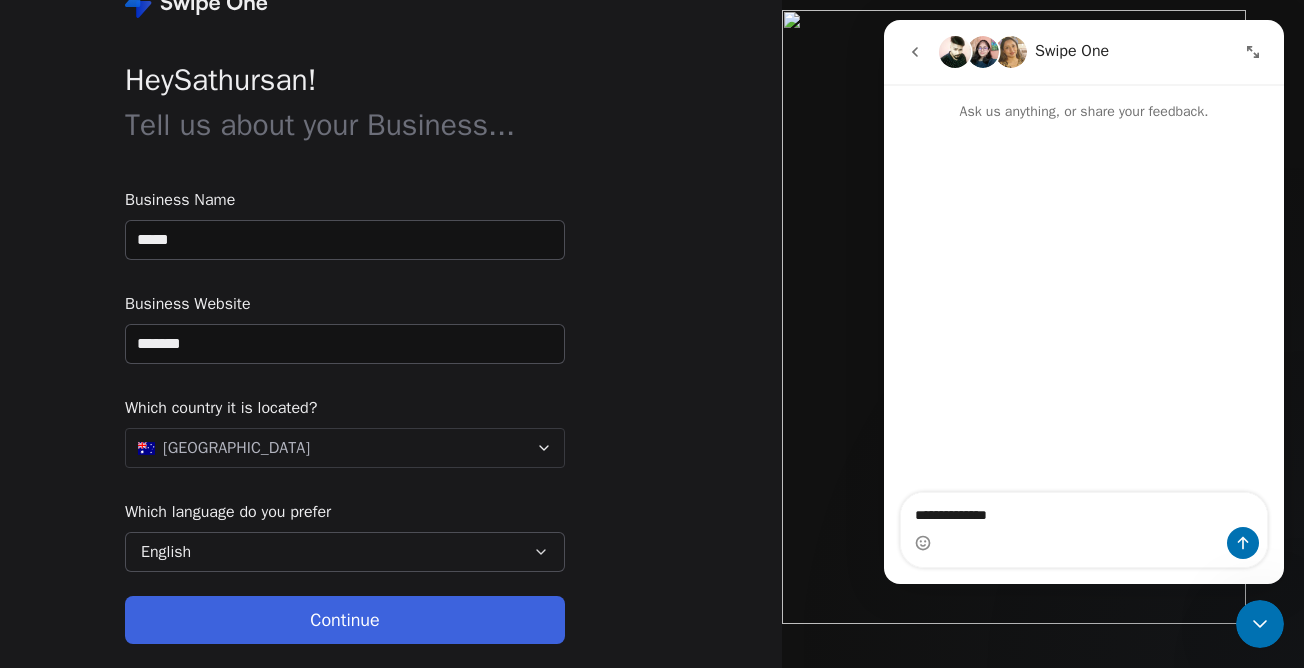 type 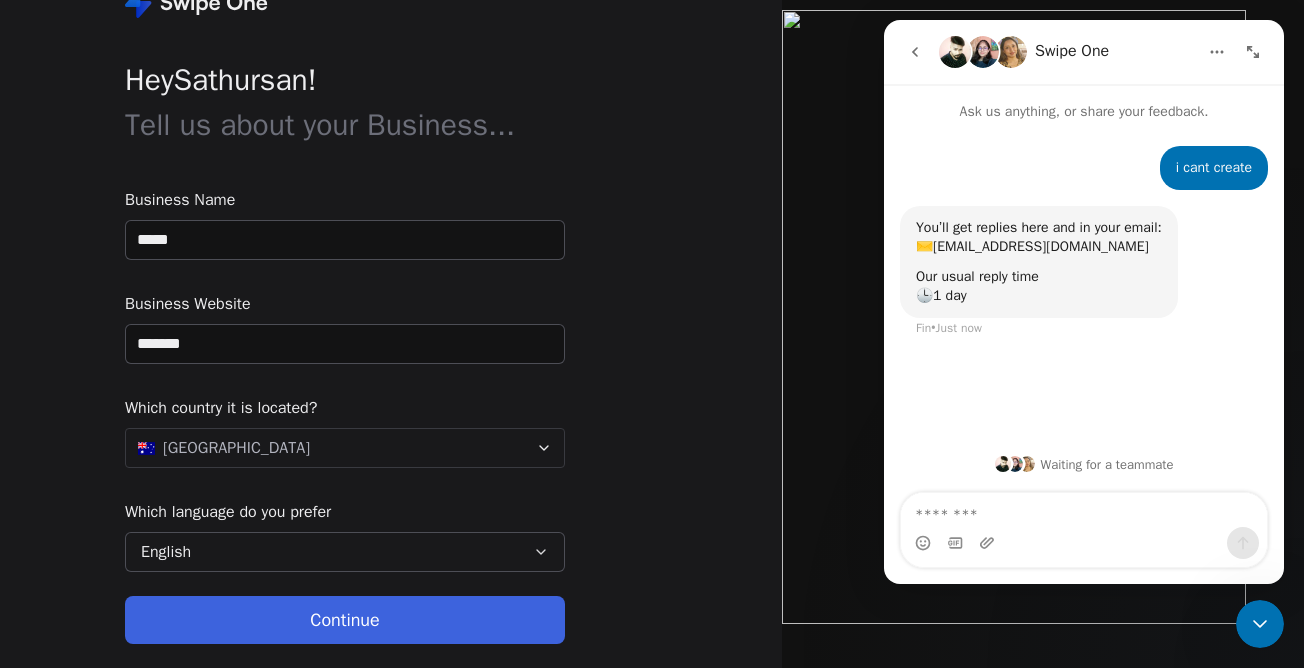 click on "Business Name ***** Business Website ******* Which country it is located? Australia Which language do you prefer English" at bounding box center (345, 380) 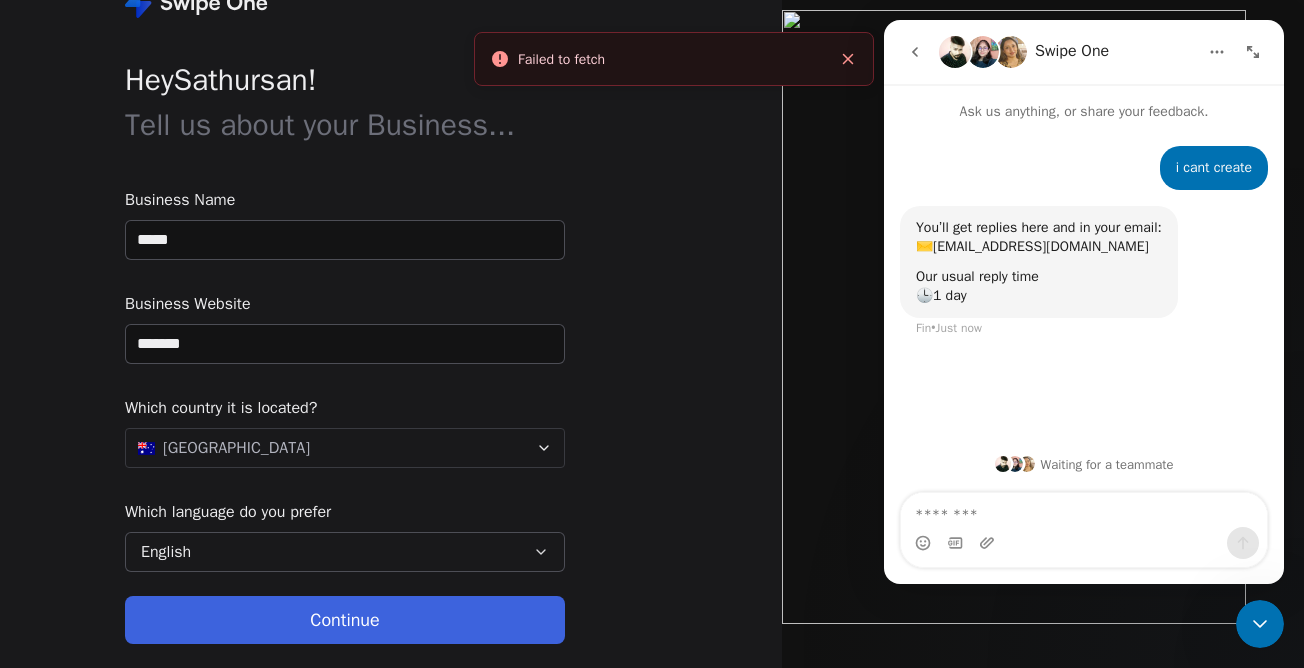 click on "Continue" at bounding box center (345, 620) 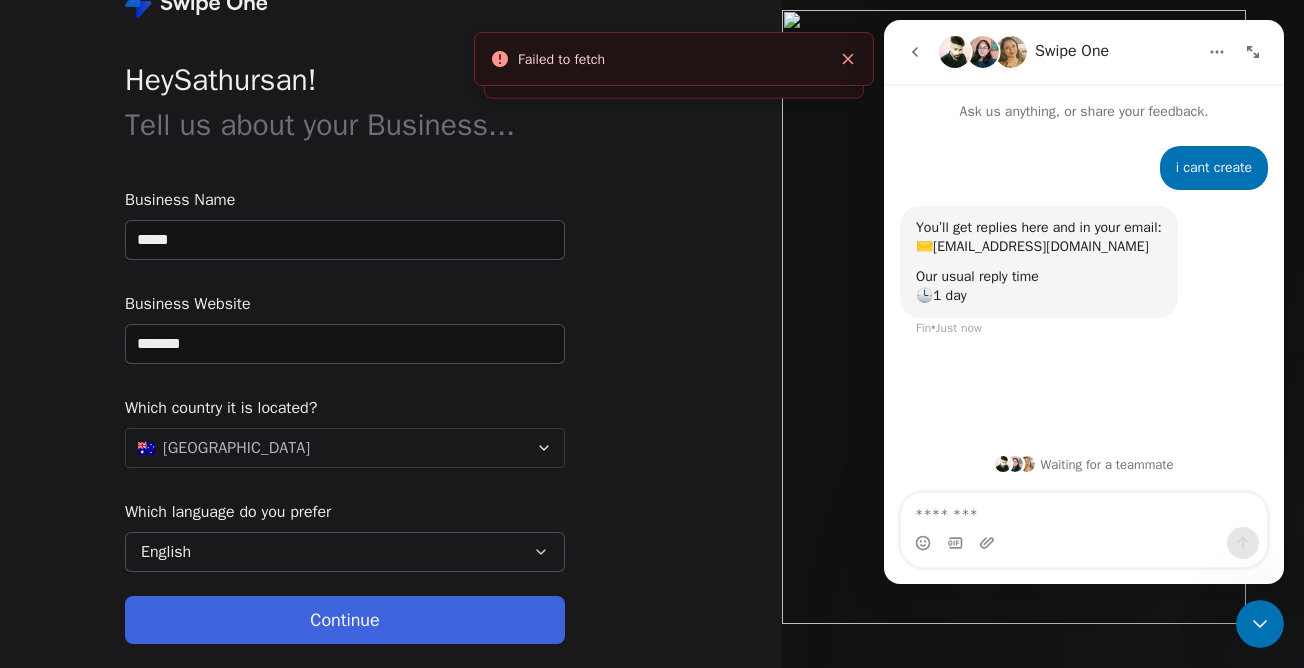 click on "*******" at bounding box center (345, 344) 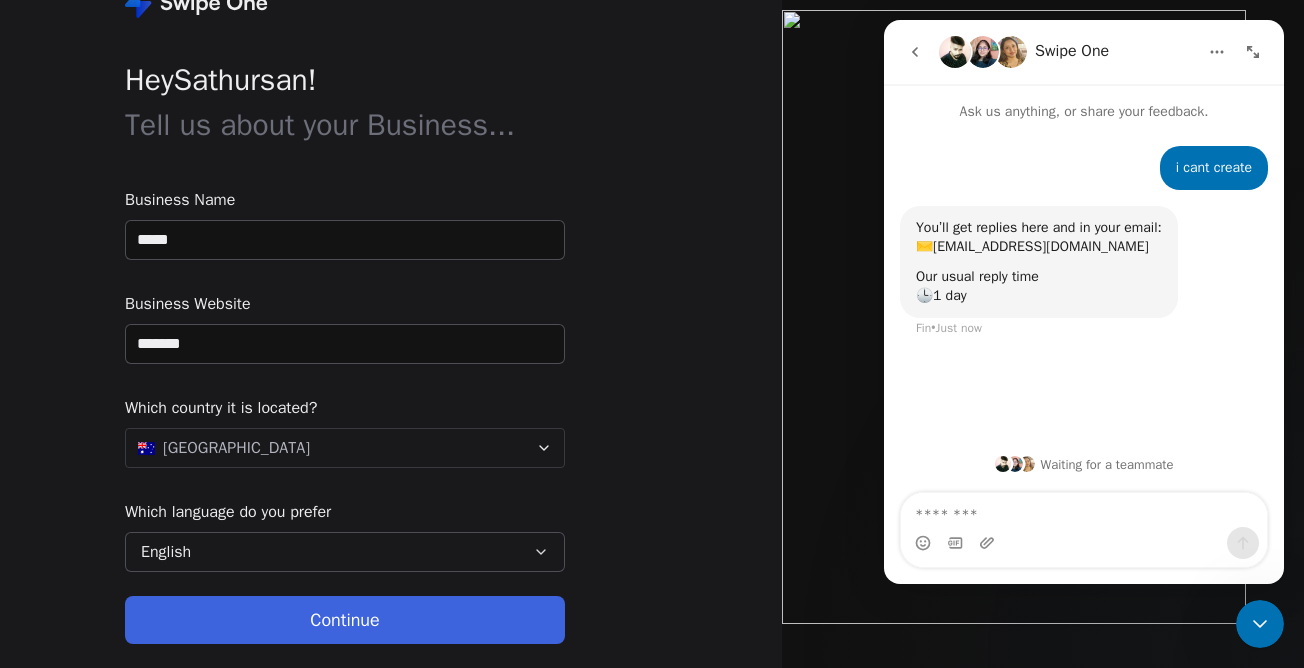 paste on "**********" 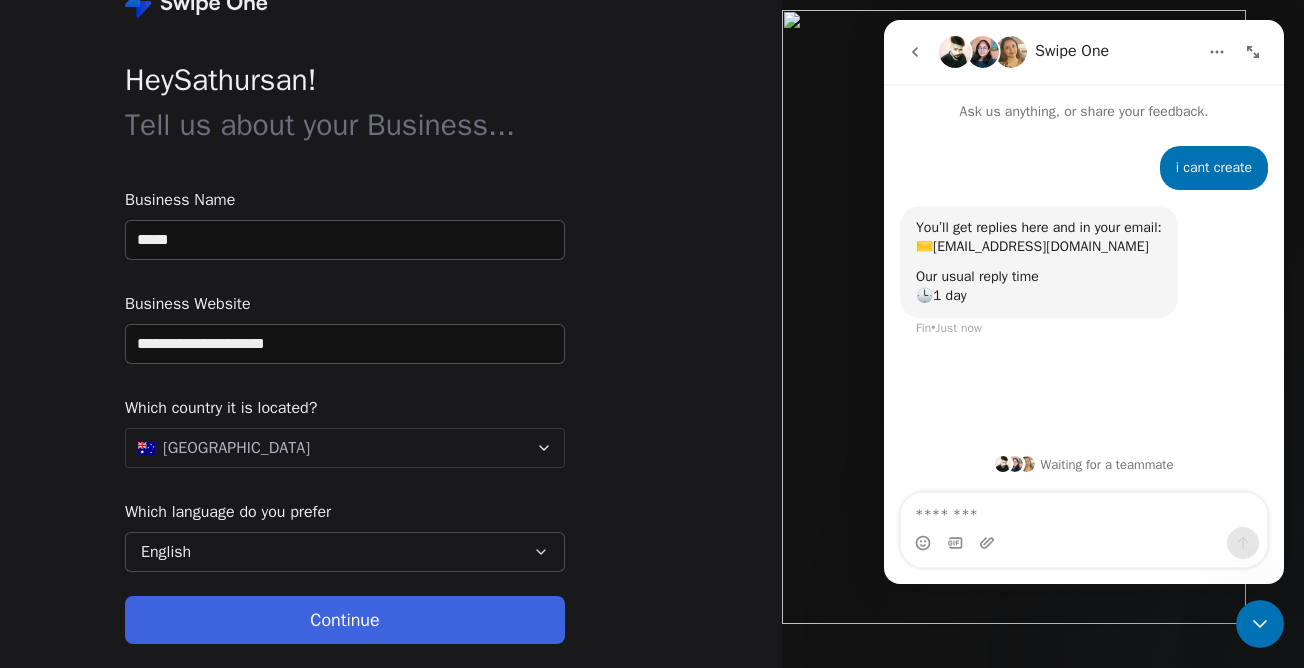 type on "**********" 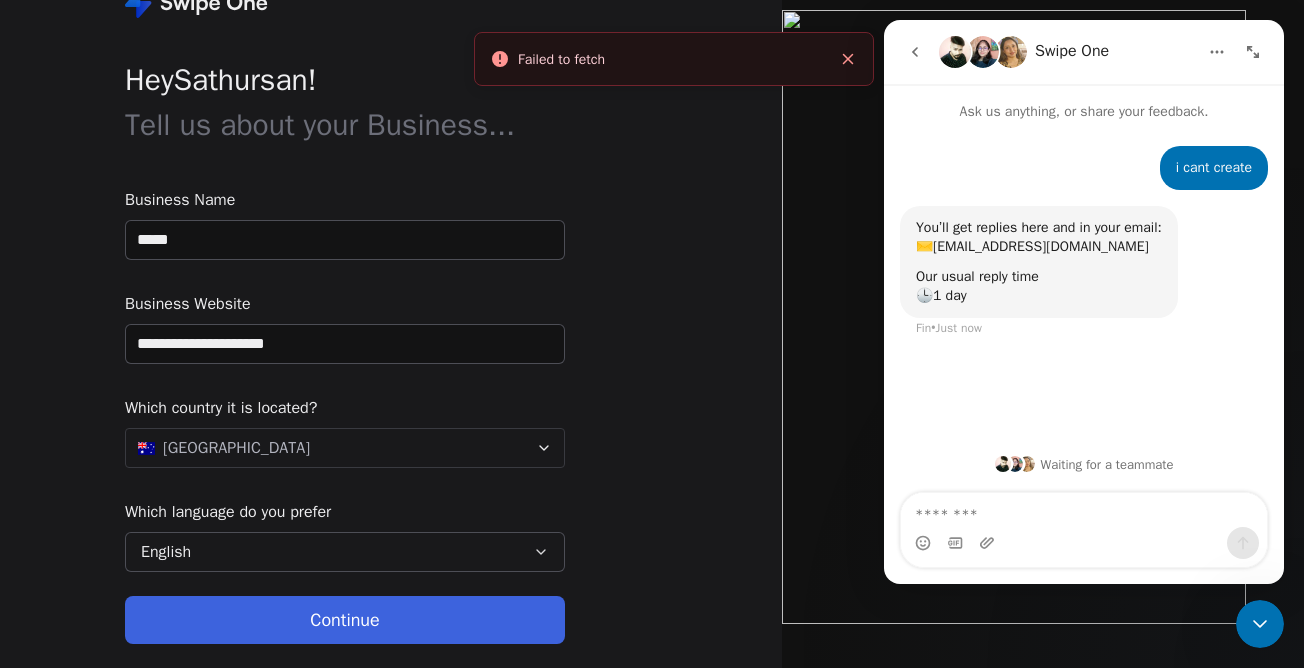 click on "Continue" at bounding box center (345, 620) 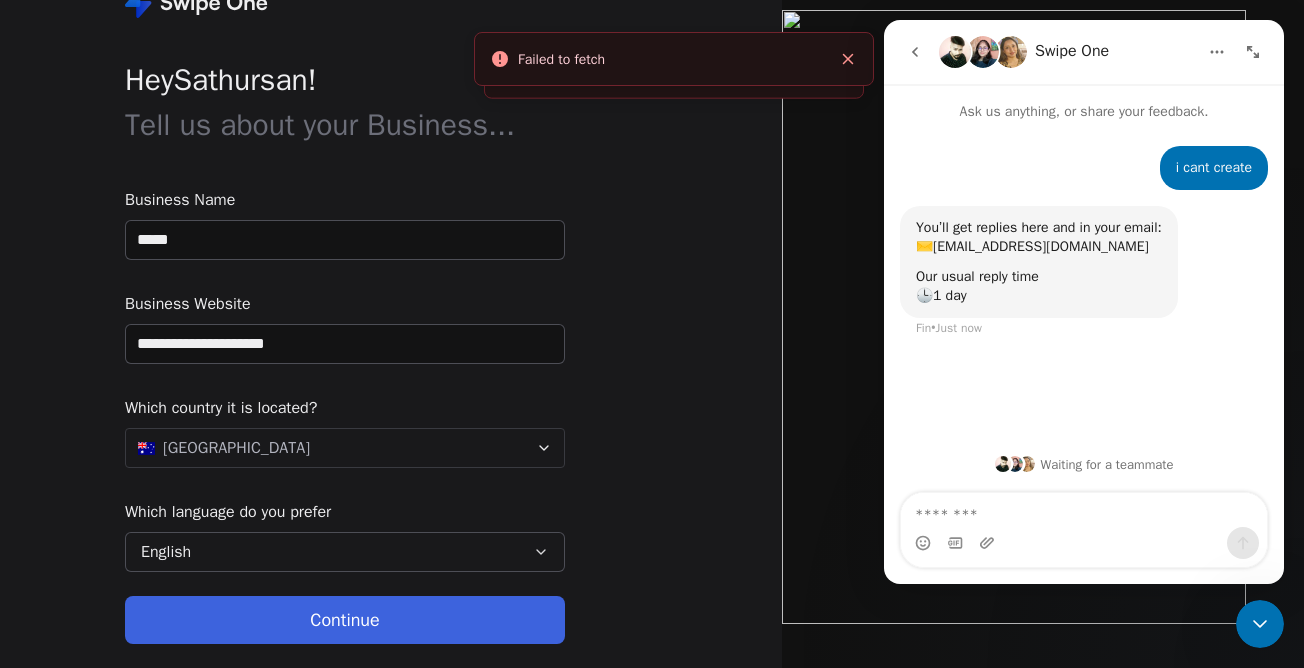 click on "Continue" at bounding box center [345, 620] 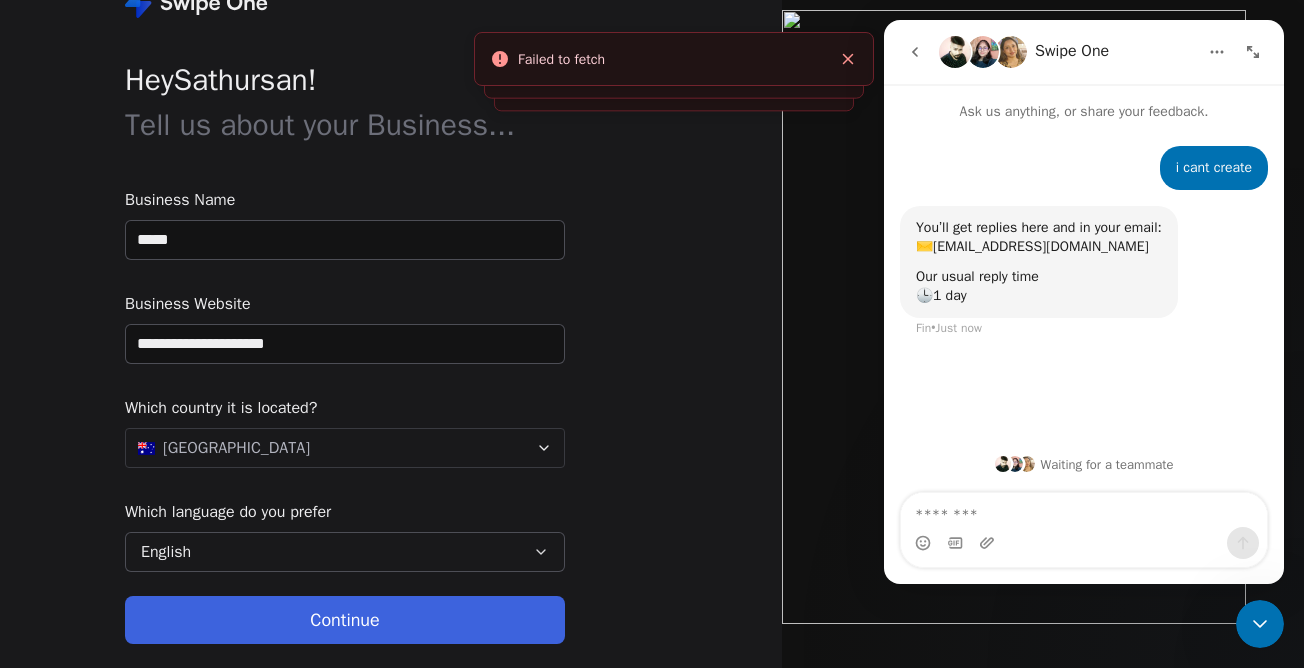 click 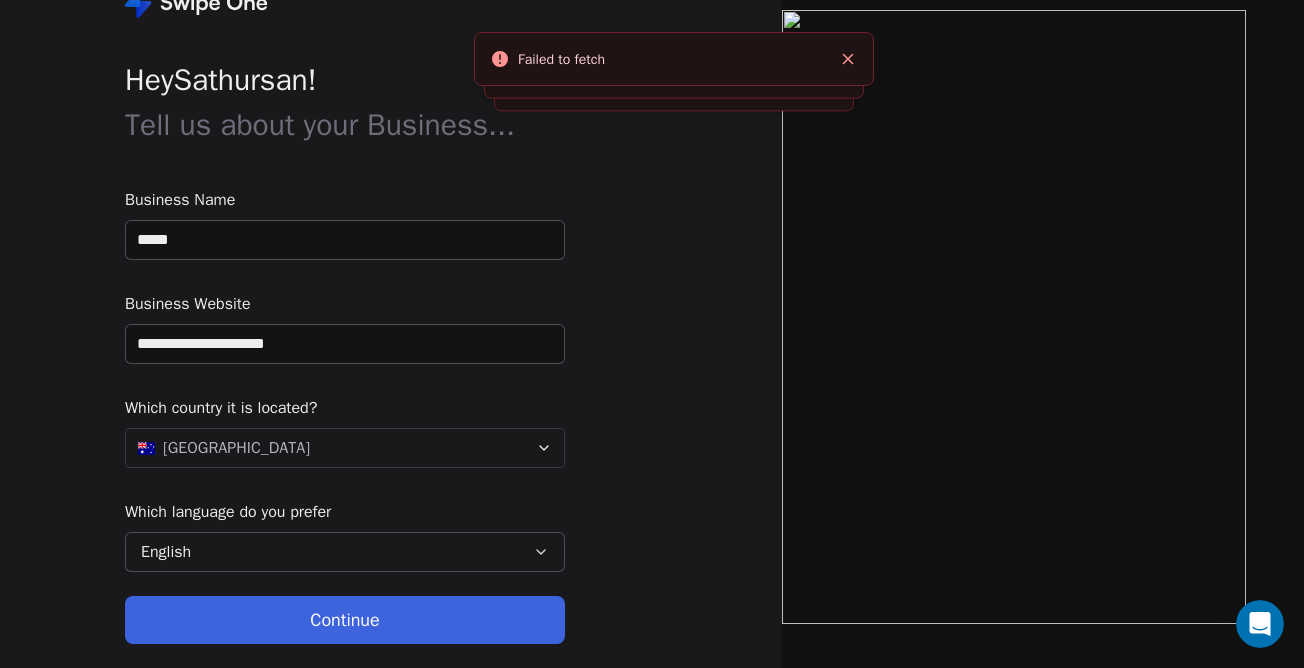 scroll, scrollTop: 0, scrollLeft: 0, axis: both 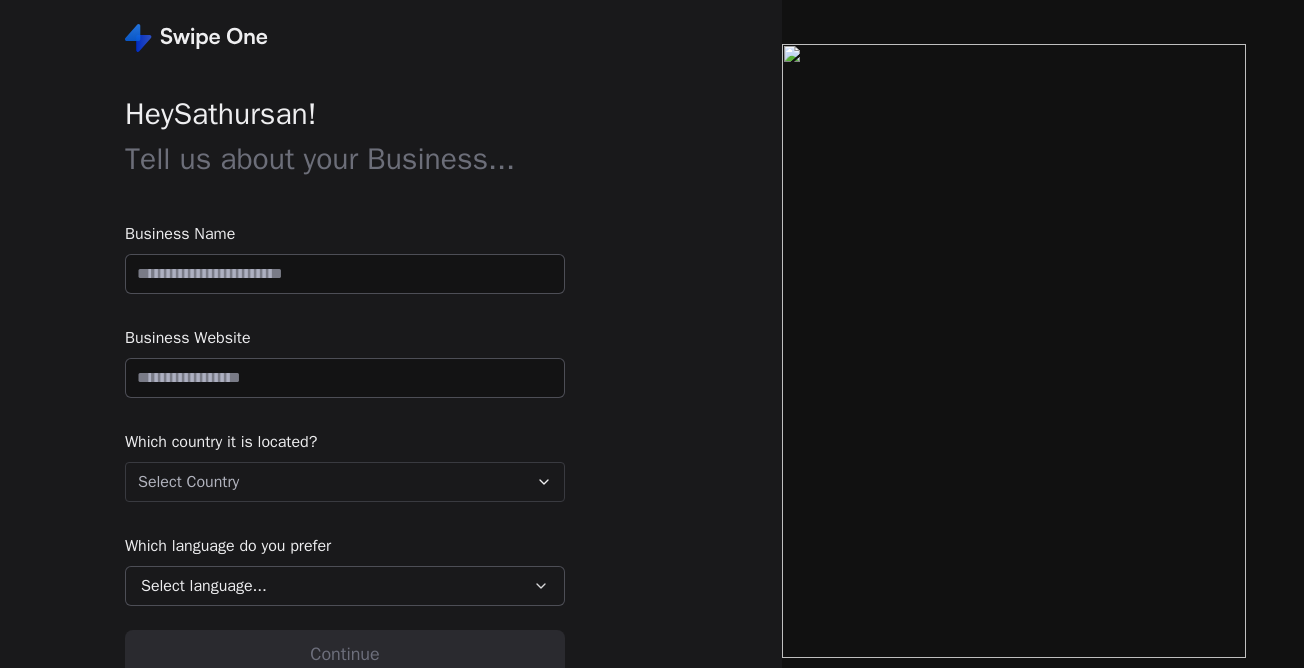 type on "**********" 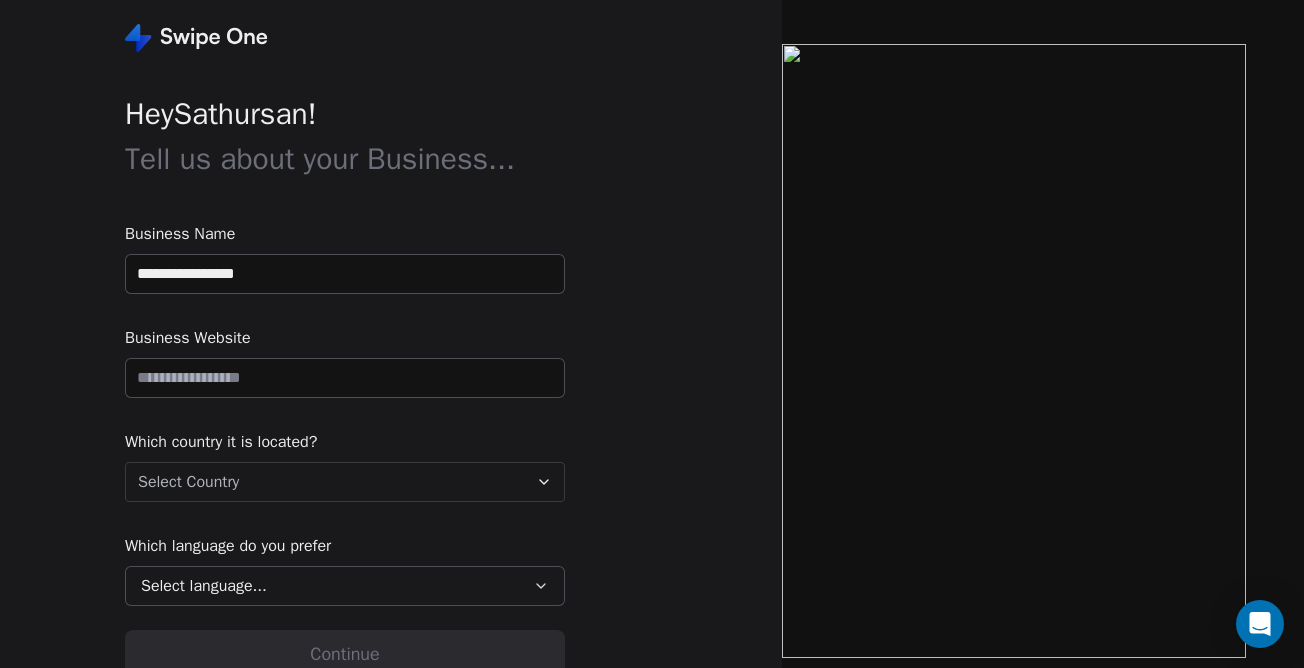 scroll, scrollTop: 34, scrollLeft: 0, axis: vertical 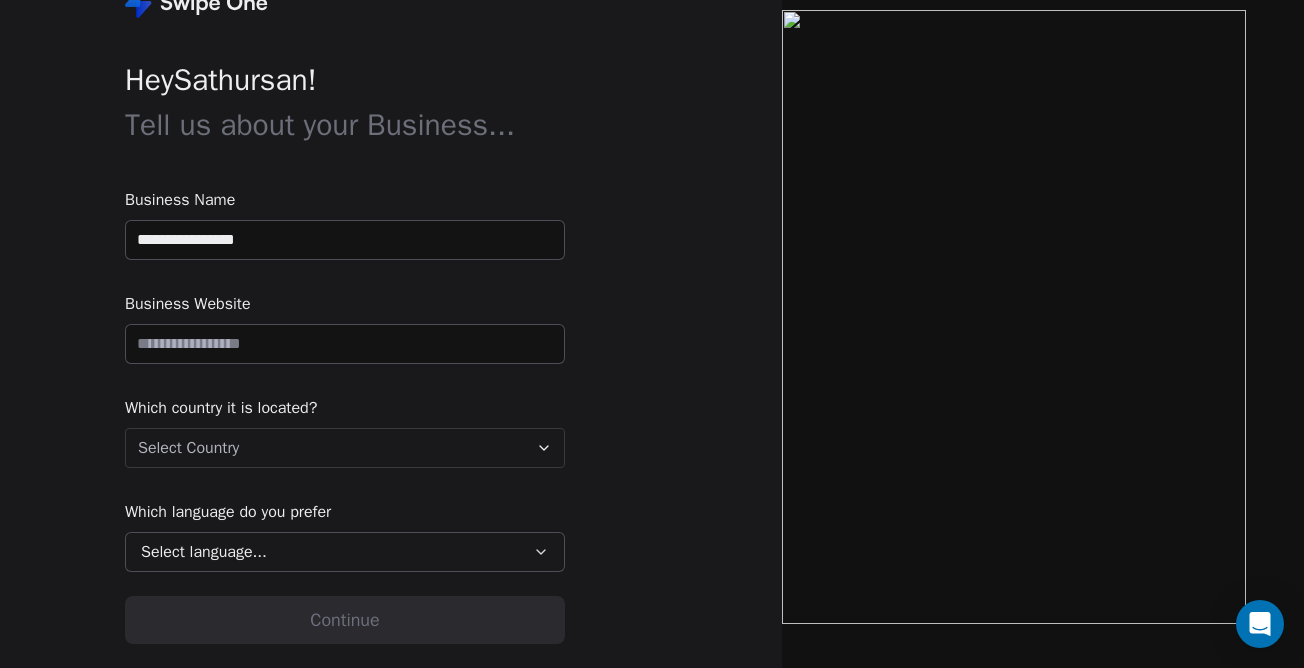 click on "Hey  [PERSON_NAME] !  Tell us about your Business..." at bounding box center (345, 103) 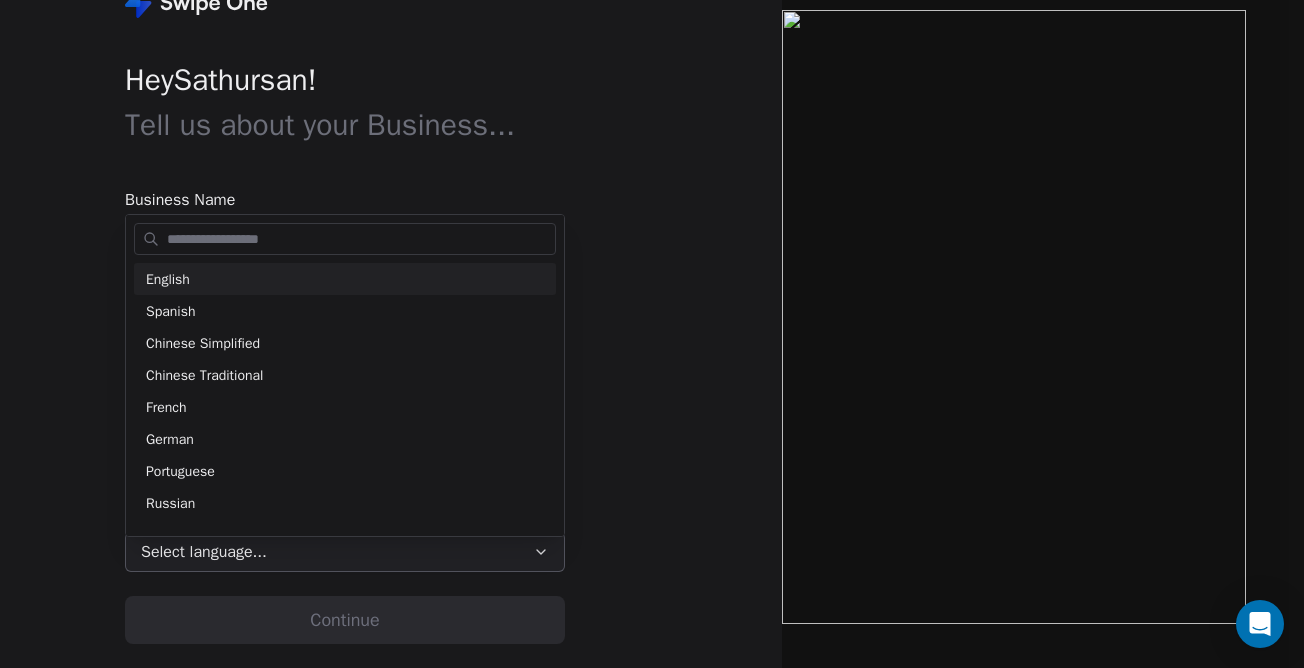 scroll, scrollTop: 19, scrollLeft: 0, axis: vertical 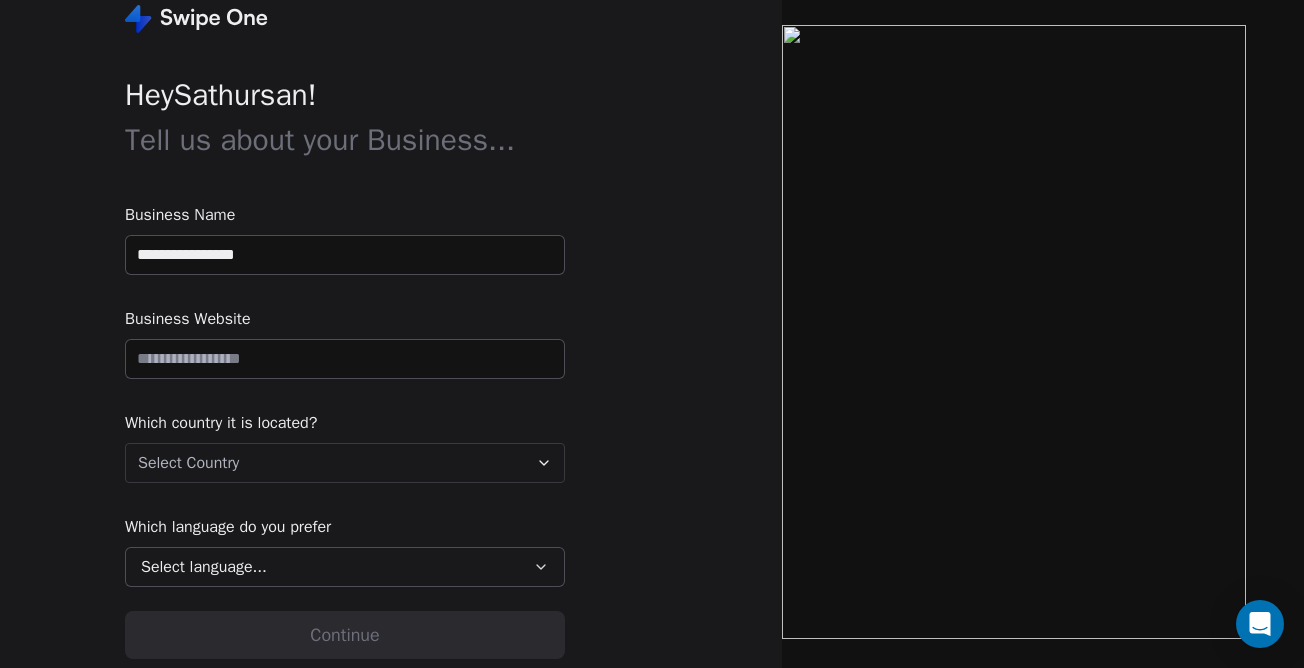 click on "**********" at bounding box center (652, 332) 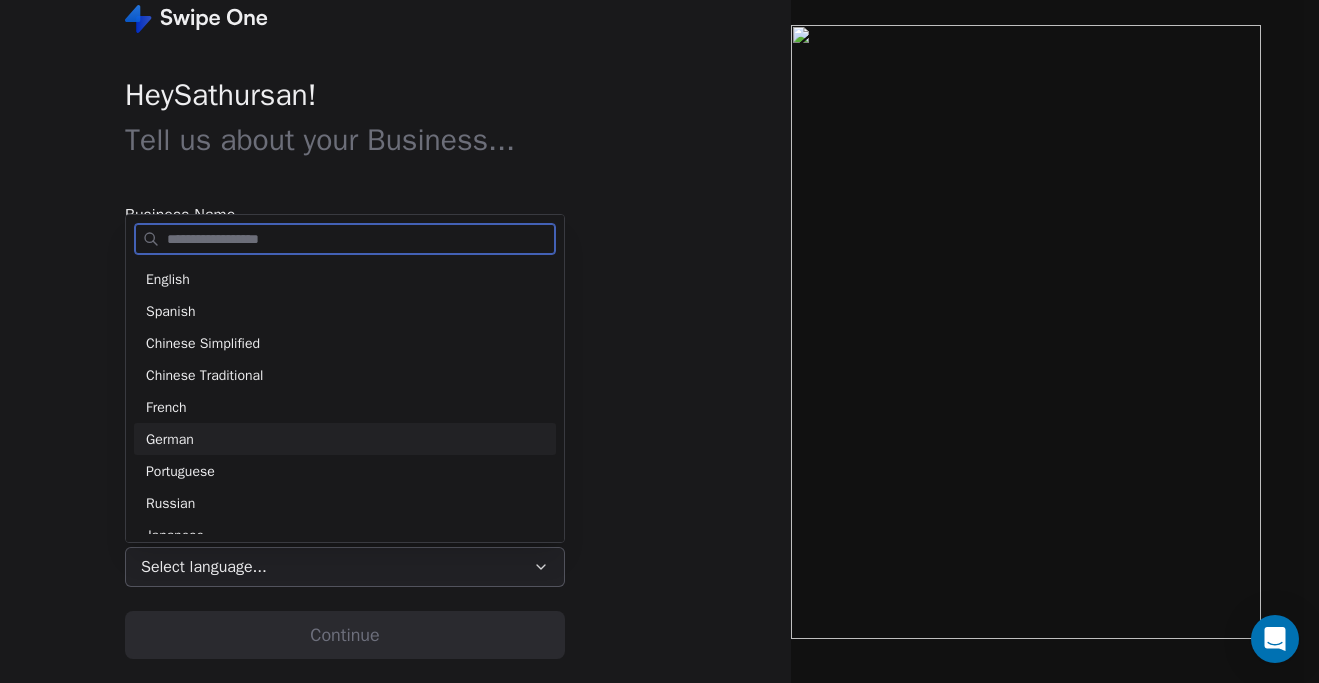 click on "German" at bounding box center [345, 439] 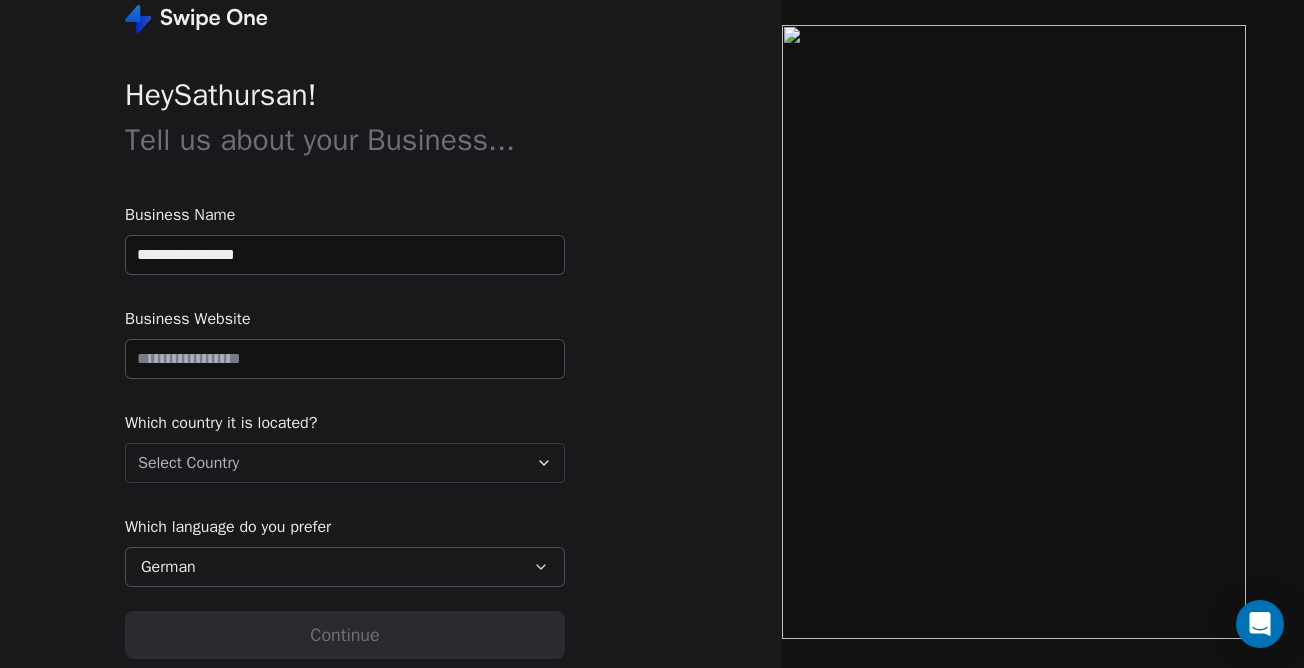 click at bounding box center (345, 359) 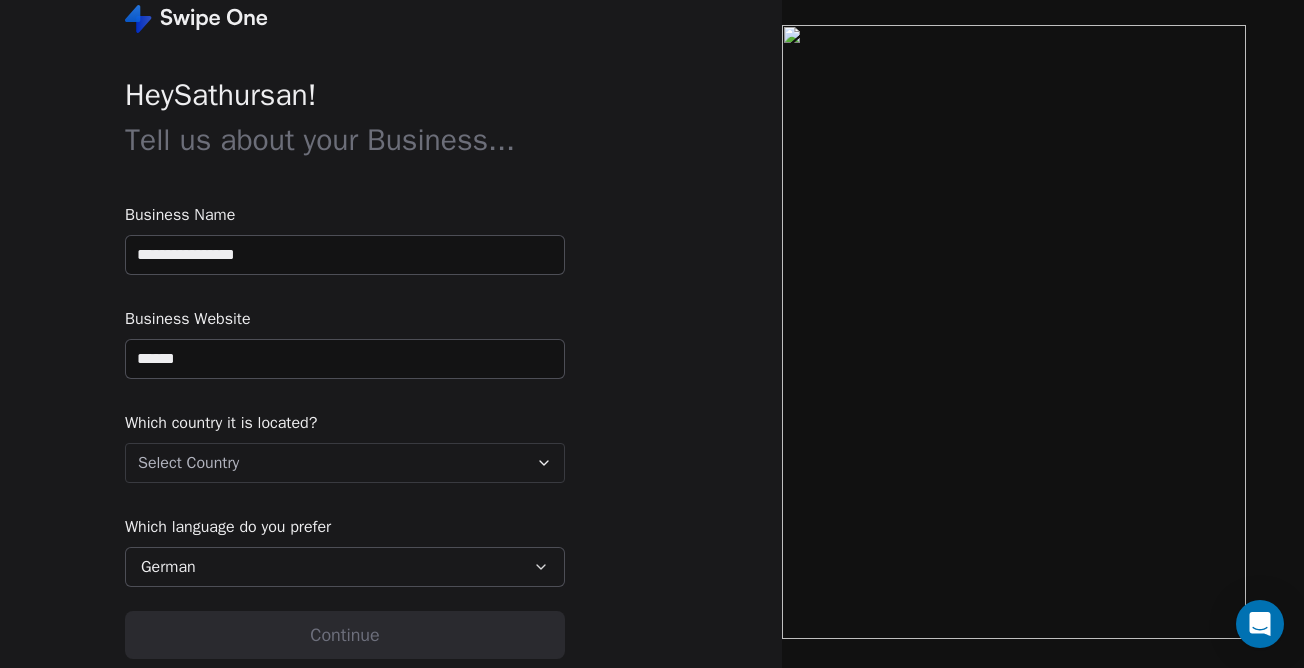type on "******" 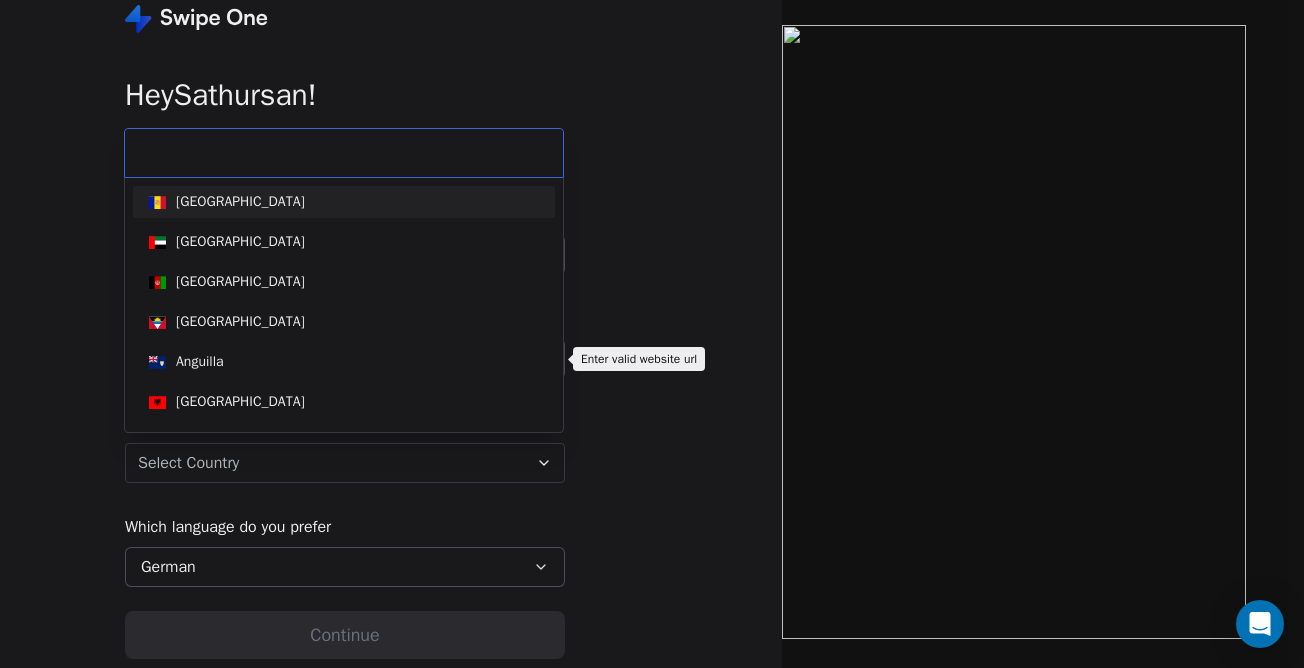 click on "**********" at bounding box center (652, 332) 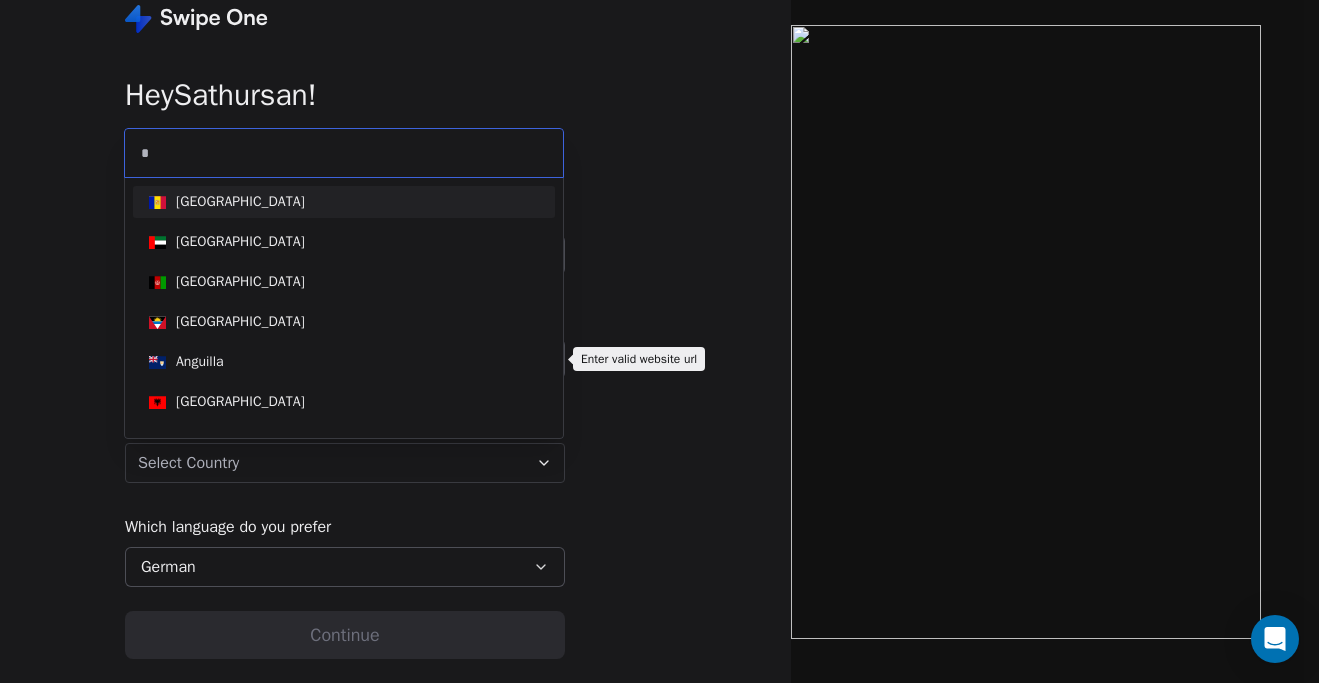 type on "**" 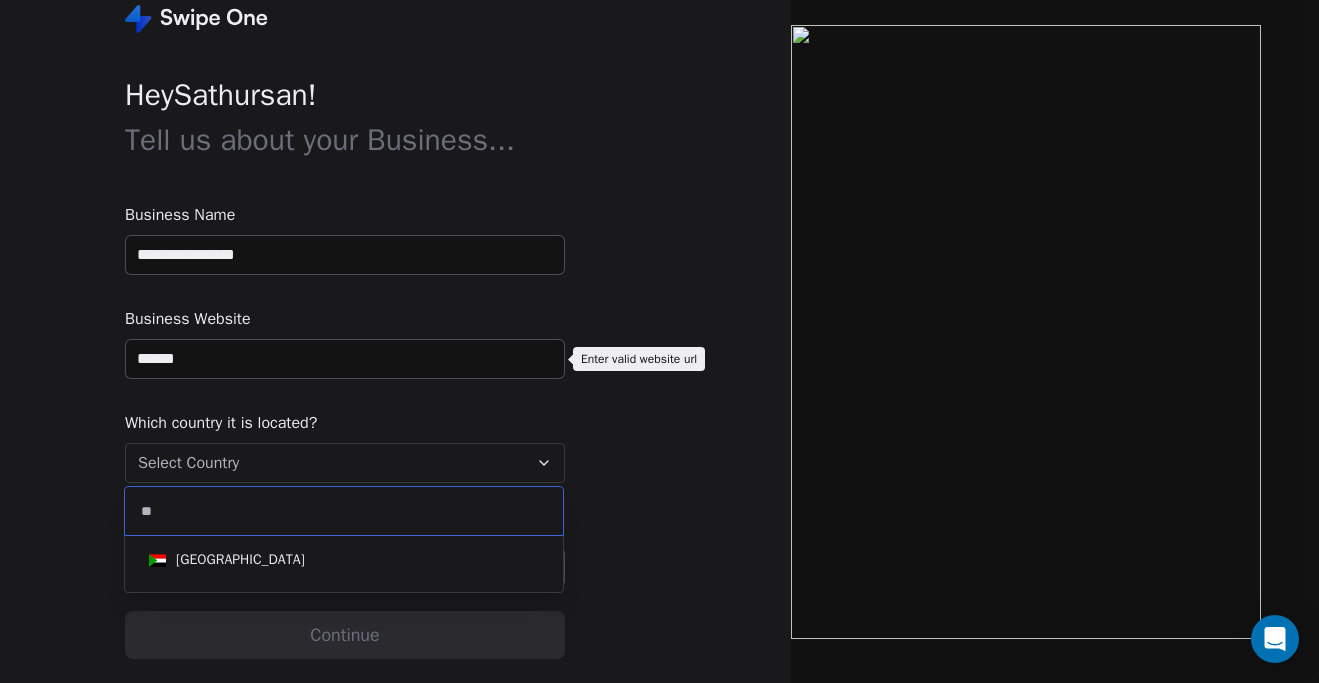 type 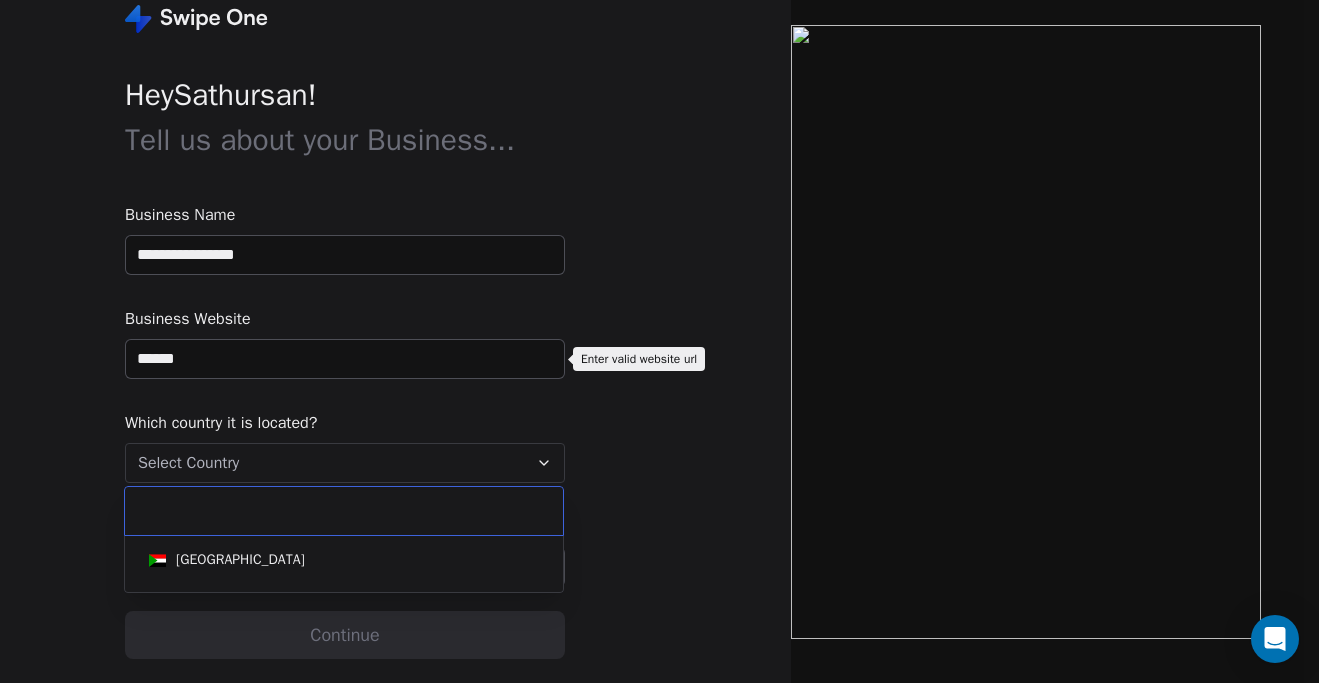 click on "**********" at bounding box center [659, 332] 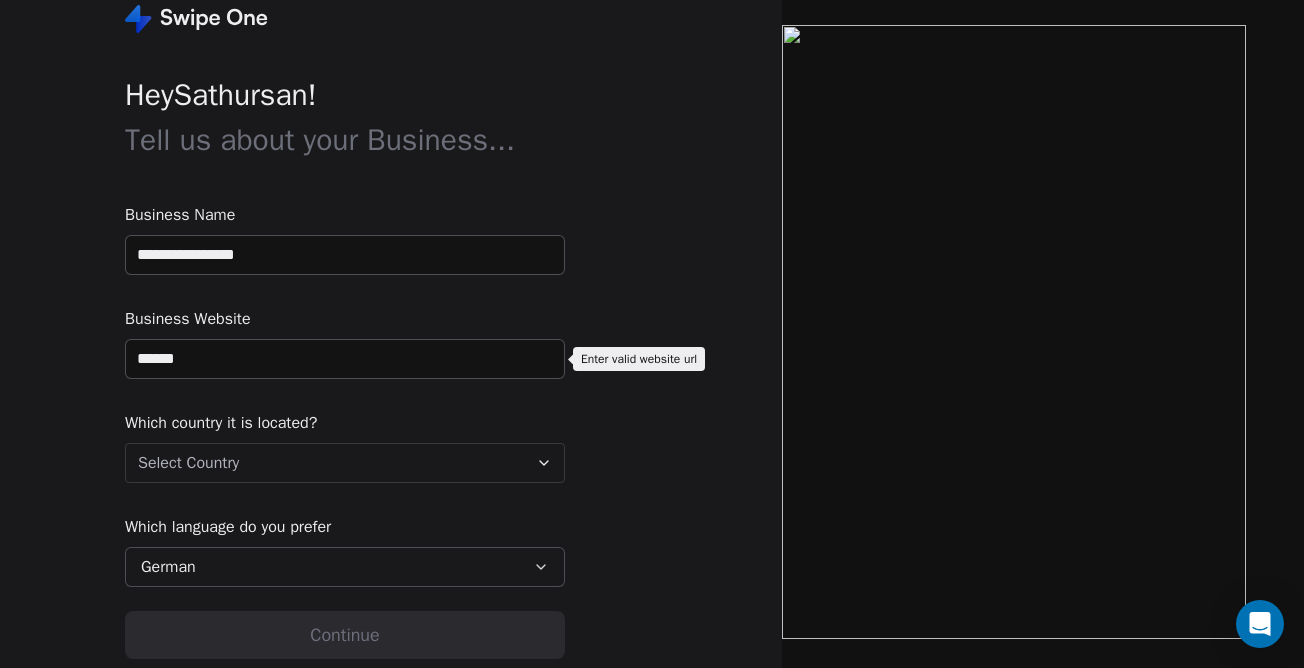 click on "**********" at bounding box center [652, 332] 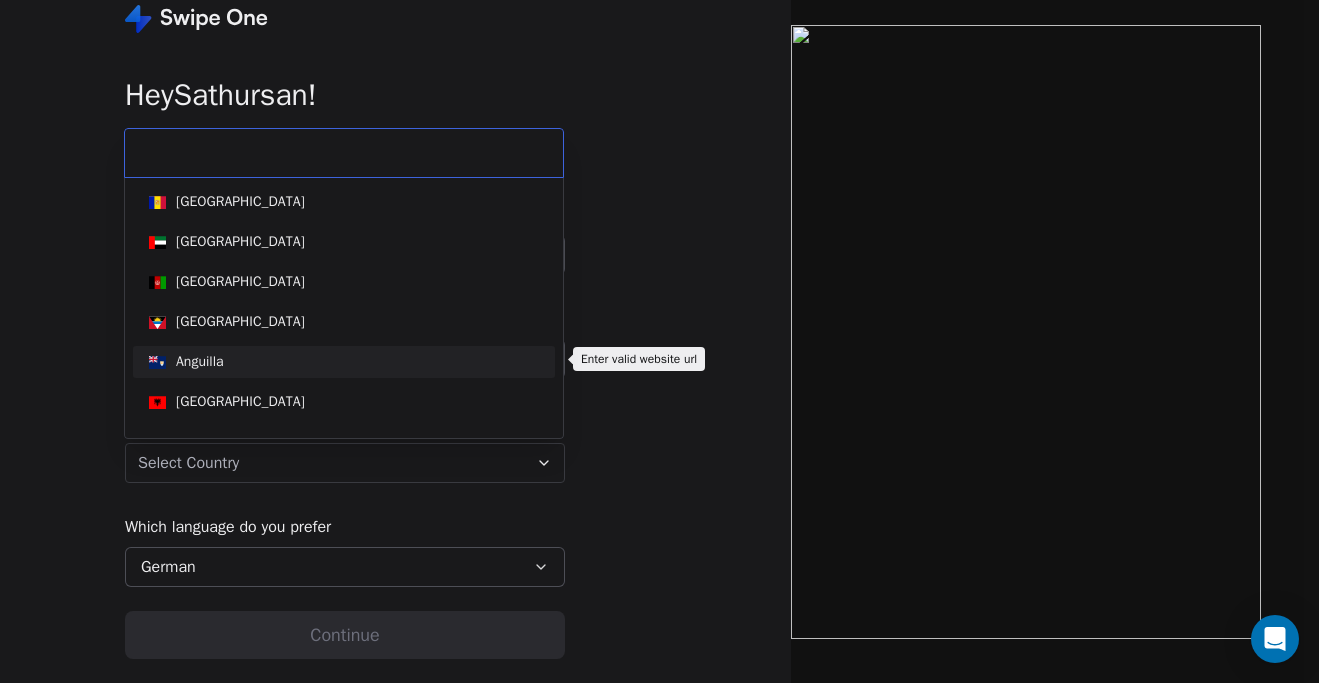 click on "[GEOGRAPHIC_DATA]" at bounding box center (240, 322) 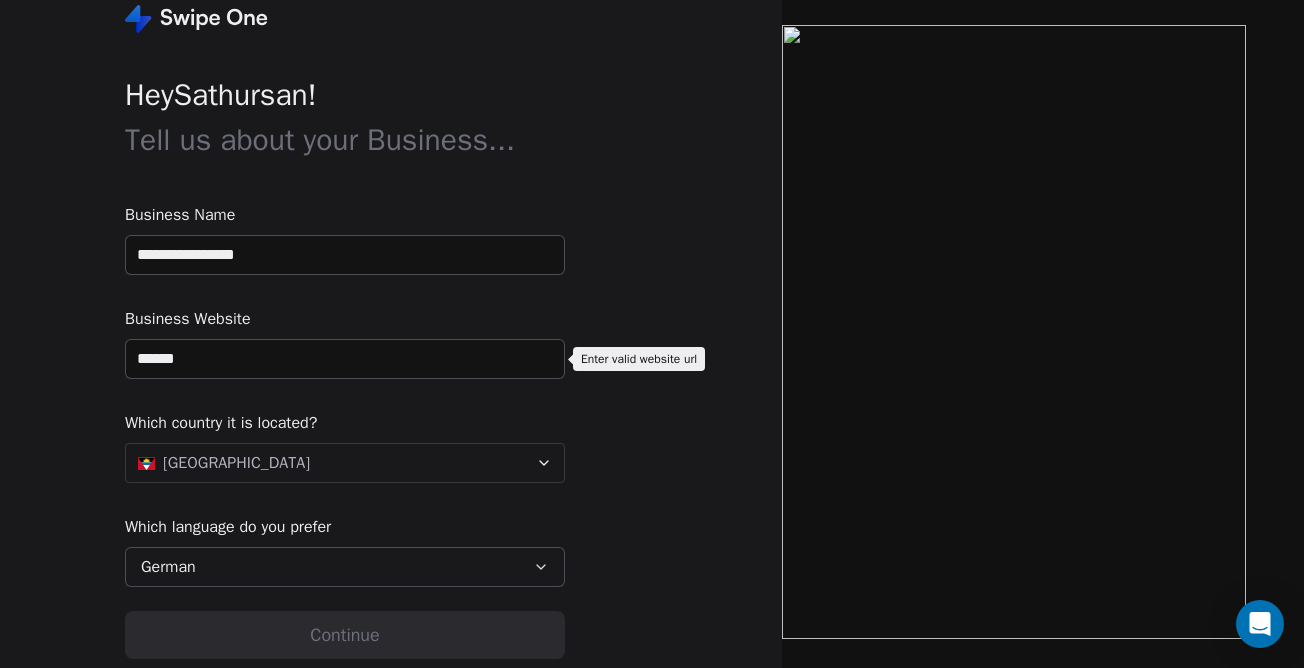 click on "******" at bounding box center [345, 359] 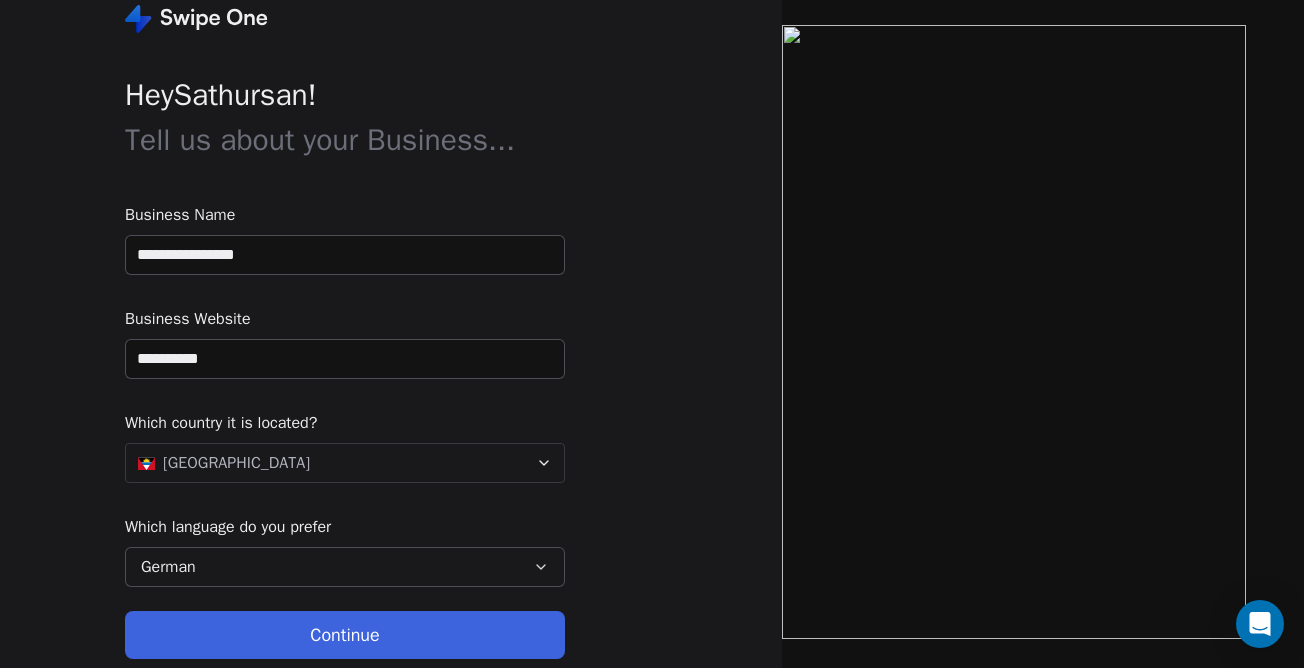 type on "**********" 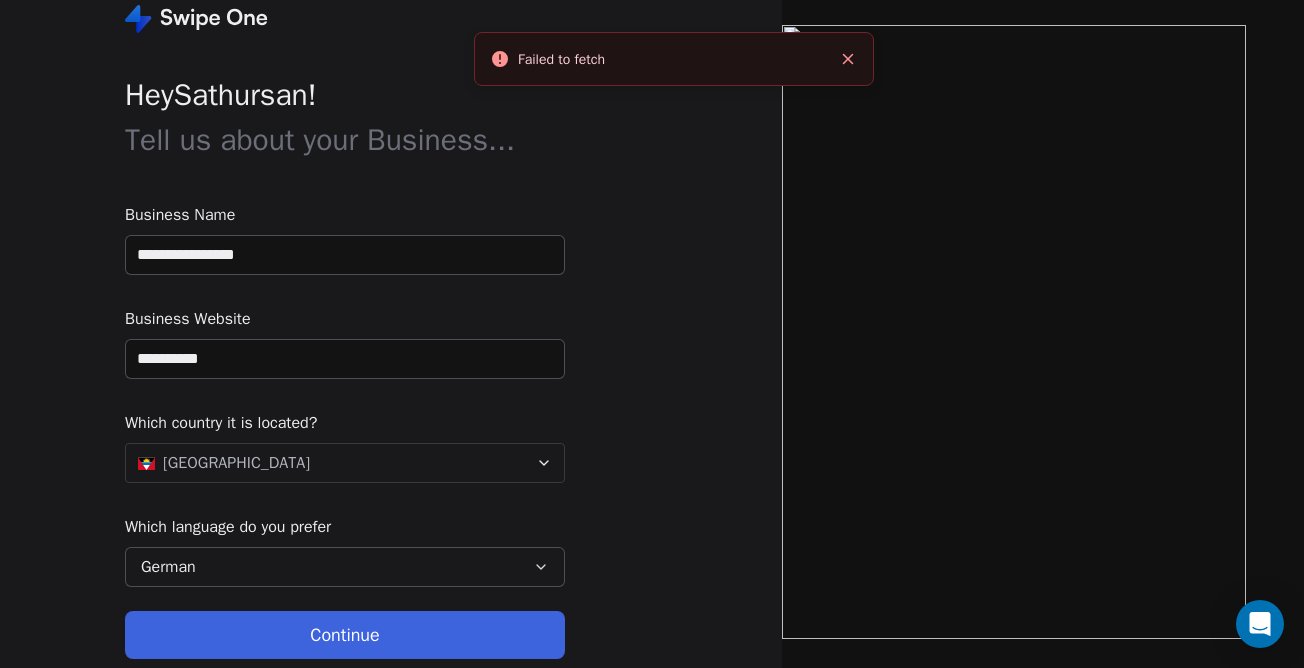 click on "Continue" at bounding box center [345, 635] 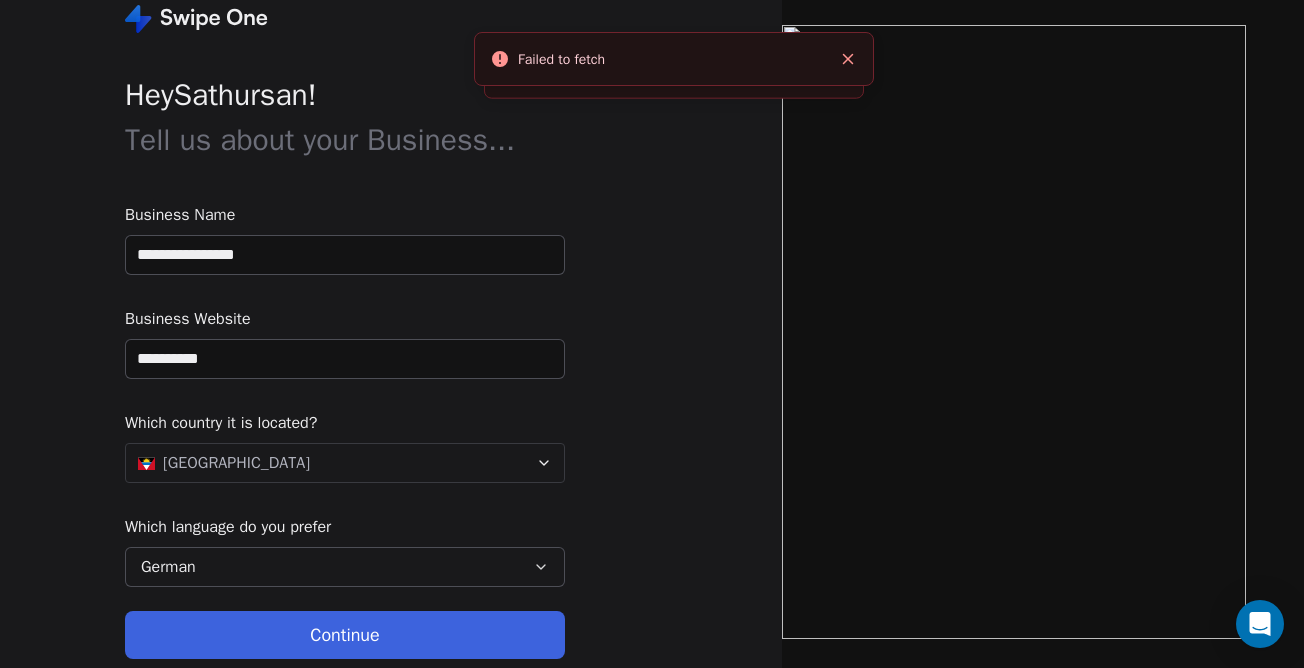 click on "**********" at bounding box center (345, 359) 